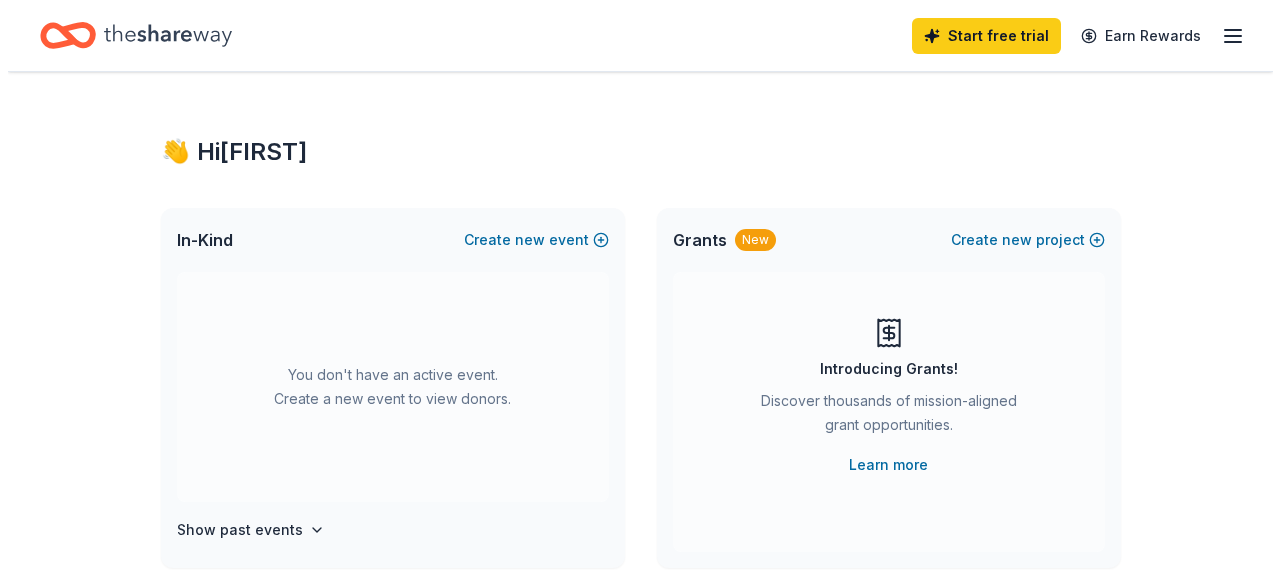 scroll, scrollTop: 0, scrollLeft: 0, axis: both 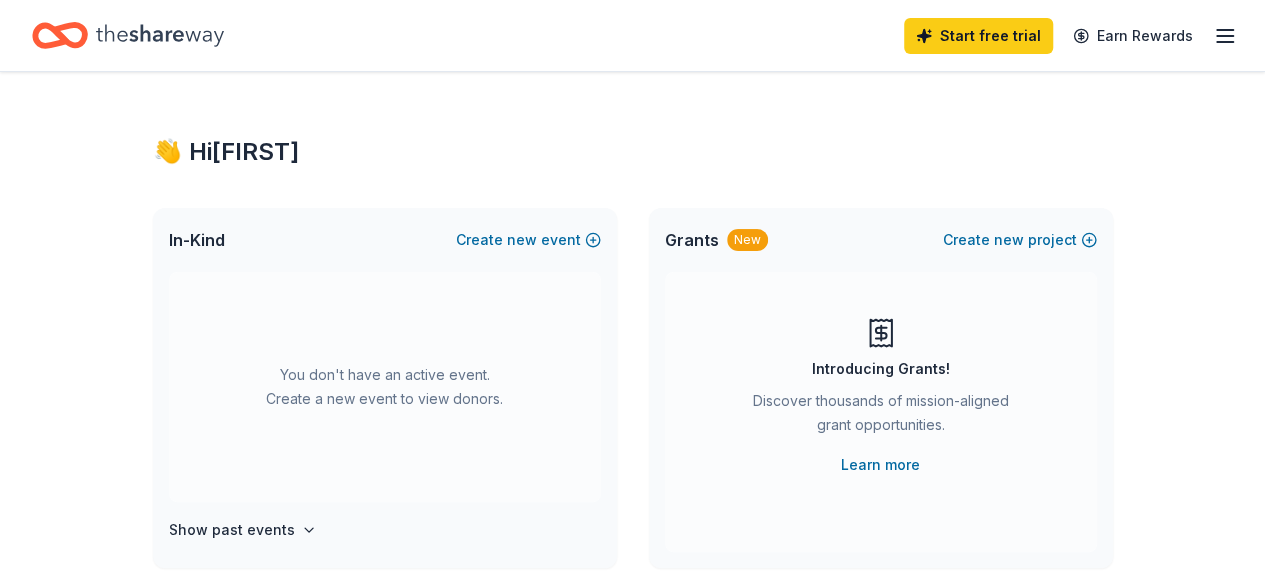 click 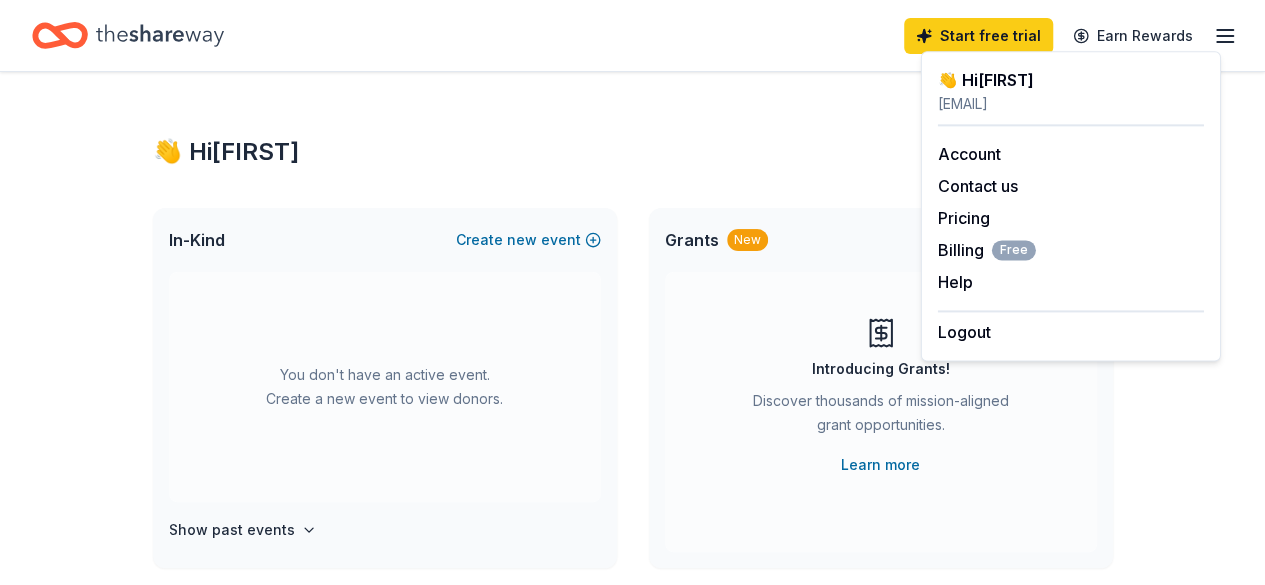 click on "👋 Hi  [FIRST] In-Kind Create  new  event   You don't have an active event. Create a new event to view donors. Show past events Grants New Create  new  project   Introducing Grants! Discover thousands of mission-aligned grant opportunities. Learn more In-Kind donors viewed On the Free plan, you get 5 in-kind profile views each month. You have not yet viewed any  in-kind  profiles this month. Create a new  event   to view  donors . Grants viewed On the Free plan, you get 5 grant profile views each month. You have not yet viewed any  grant  profiles this month. Create a new  project   to view  grants ." at bounding box center [633, 656] 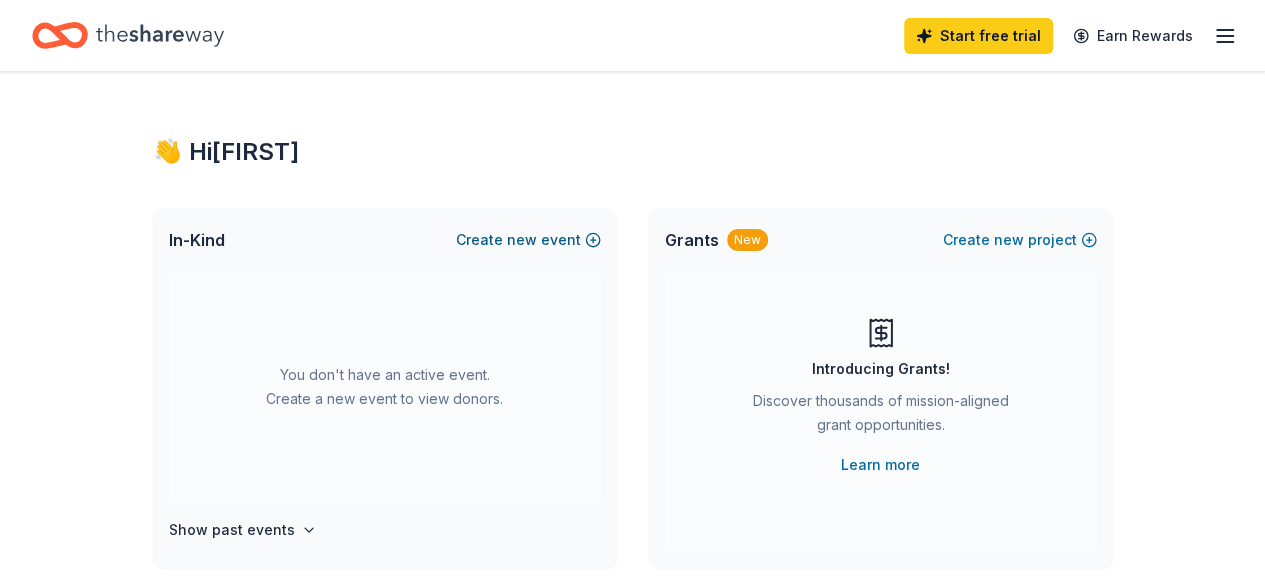 click on "Create  new  event" at bounding box center (528, 240) 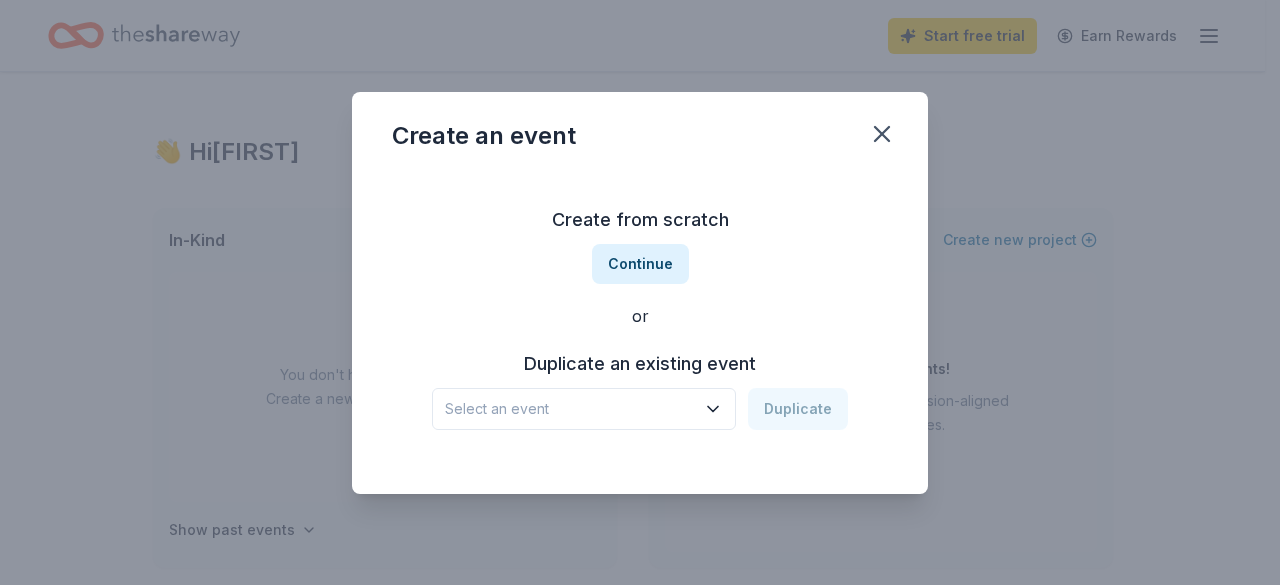 click 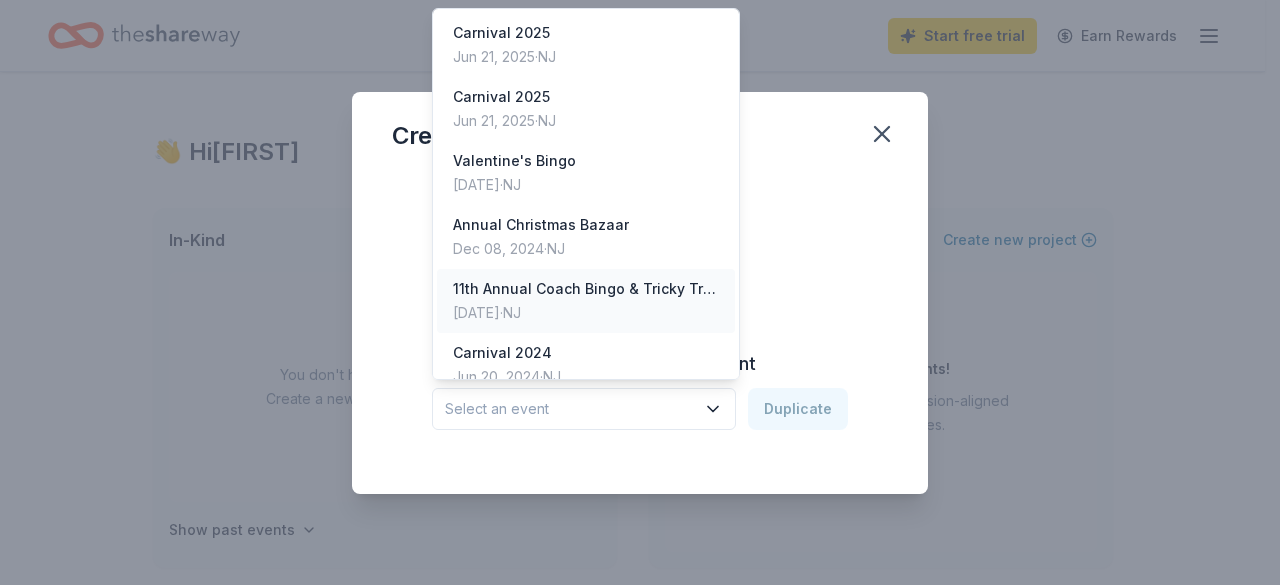 click on "[DATE]  ·  [STATE]" at bounding box center [586, 313] 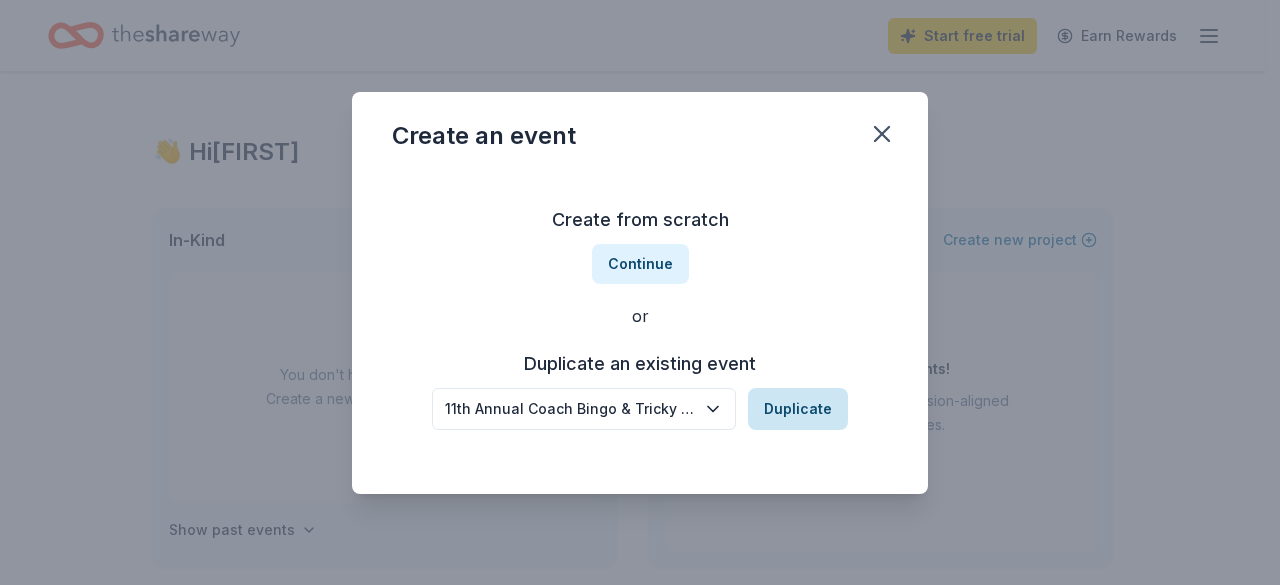 click on "Duplicate" at bounding box center (798, 409) 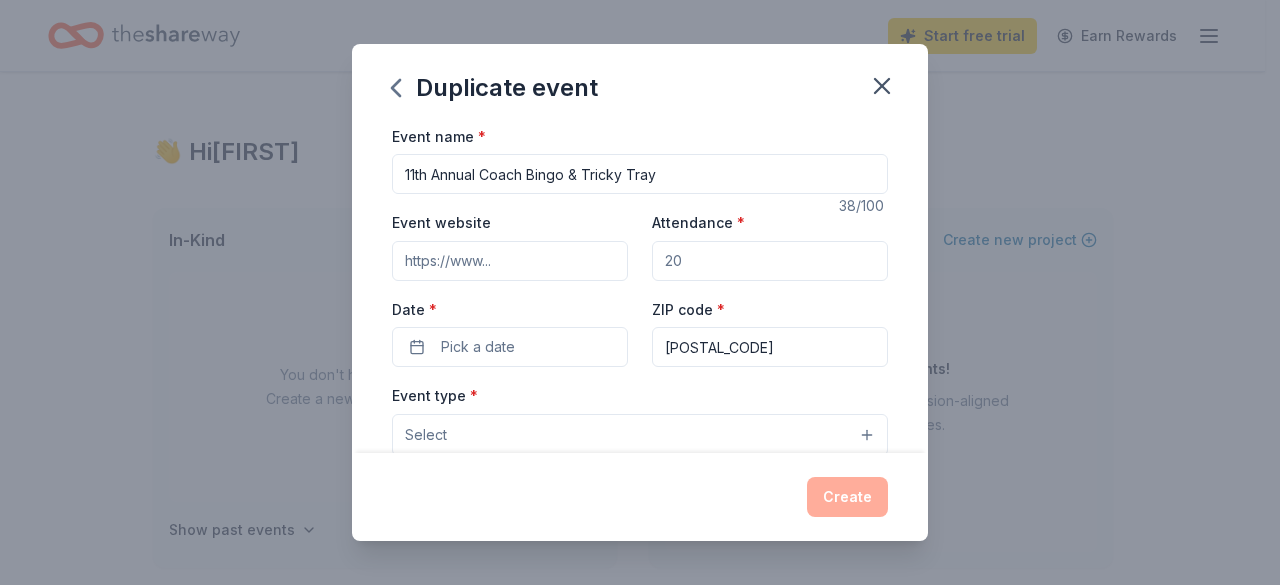 click on "11th Annual Coach Bingo & Tricky Tray" at bounding box center [640, 174] 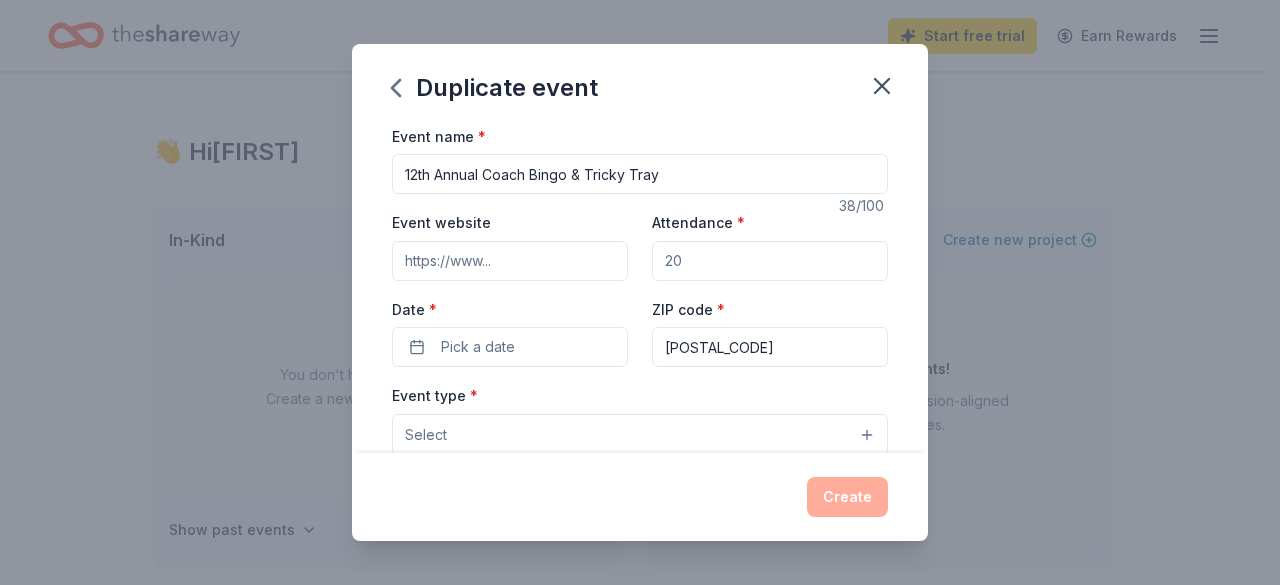 type on "12th Annual Coach Bingo & Tricky Tray" 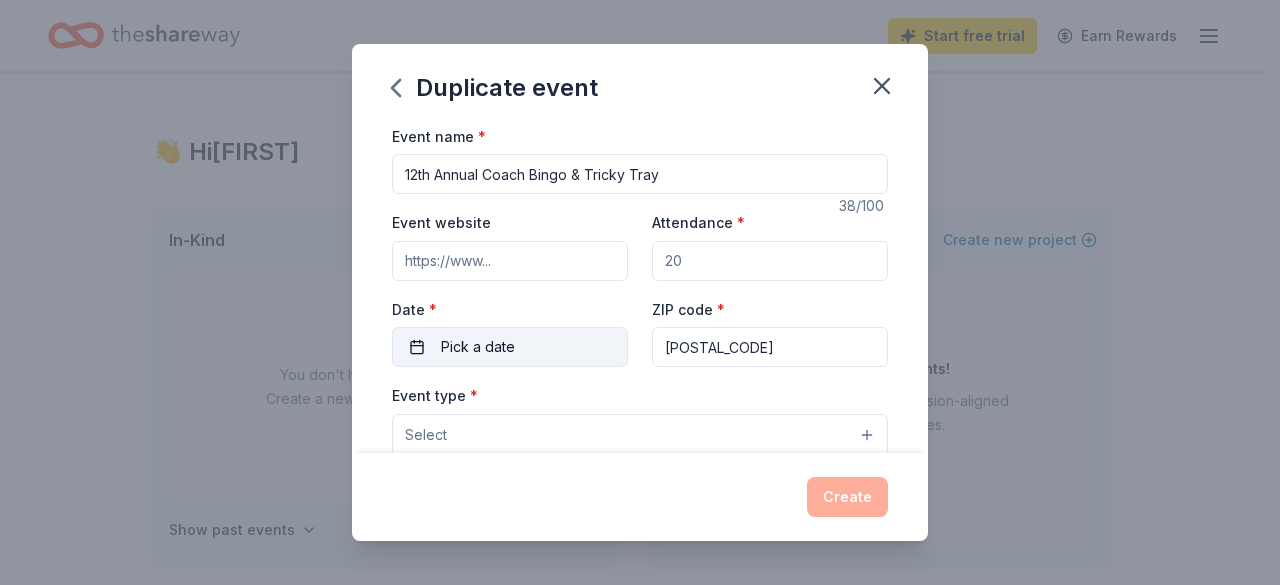 type on "https://www.sskschool.org/sks/_top" 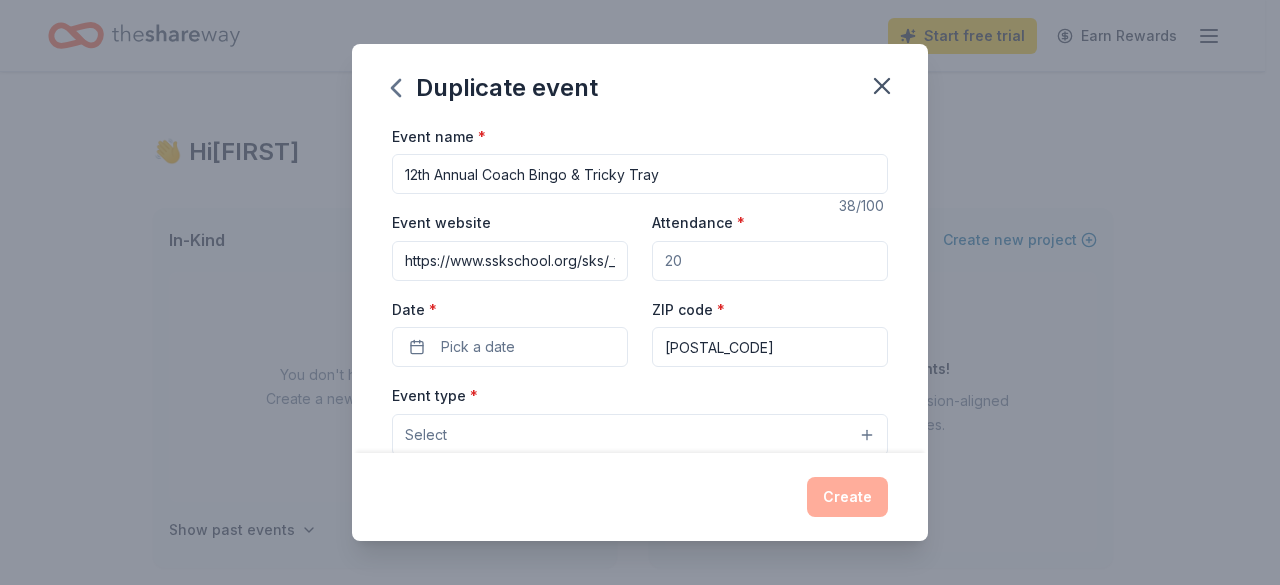 click on "Attendance *" at bounding box center (770, 261) 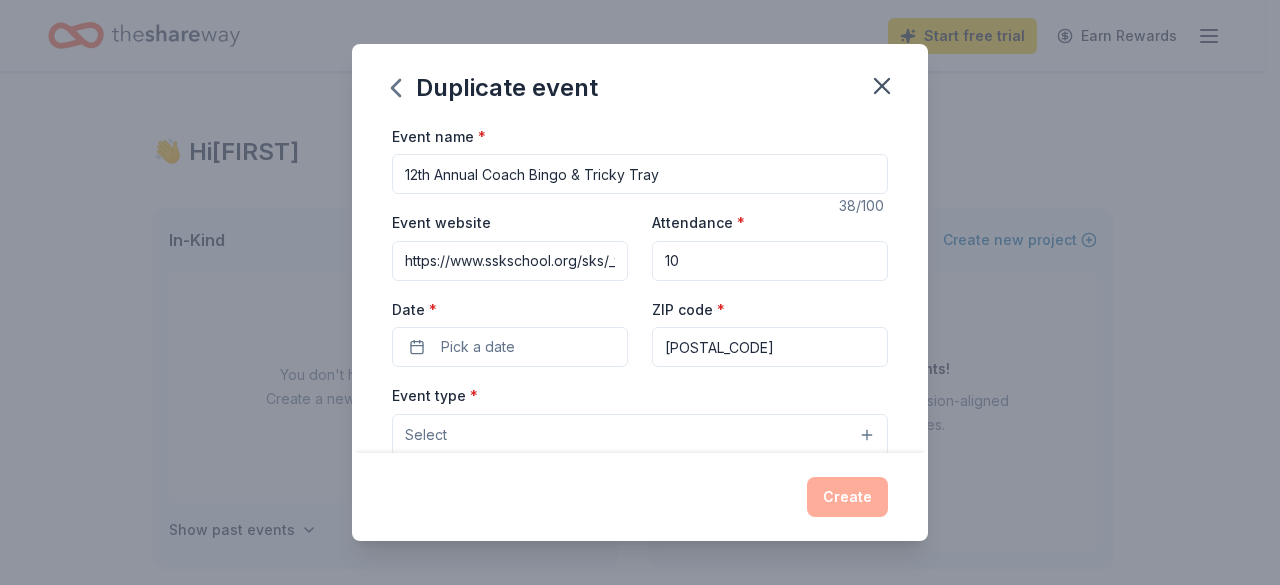 type on "1" 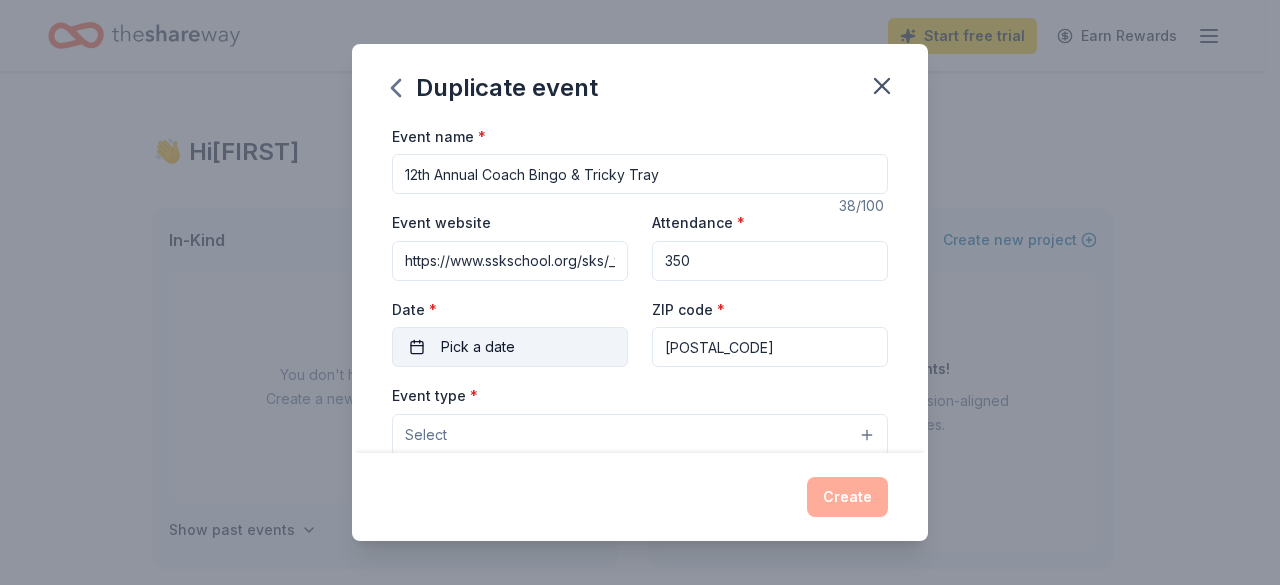 type on "350" 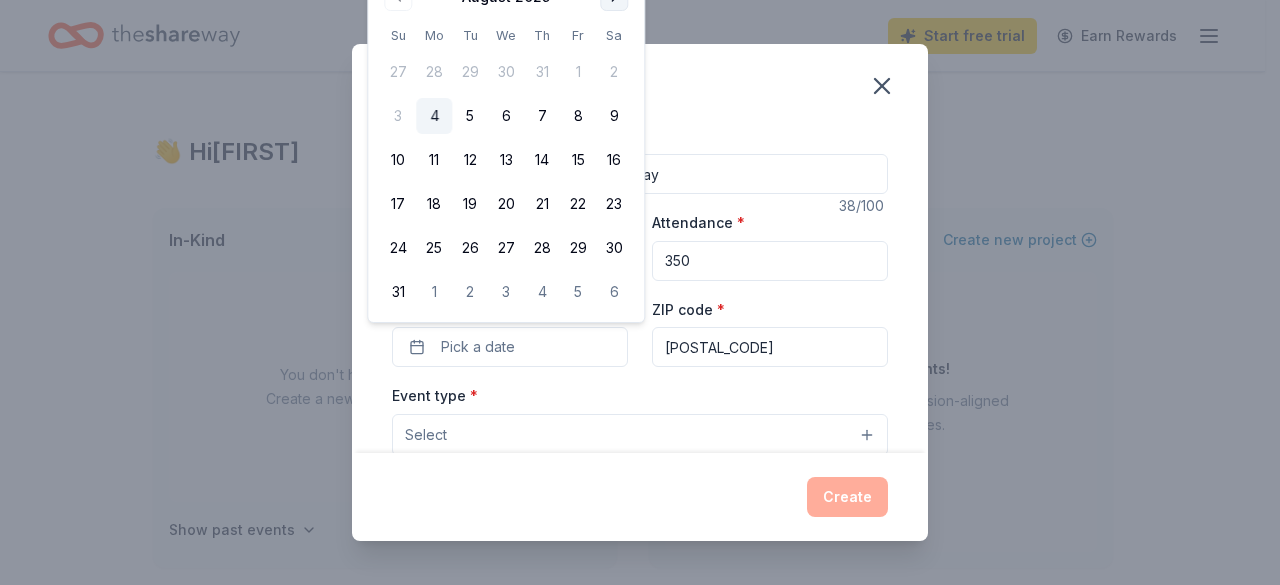 click at bounding box center (614, -3) 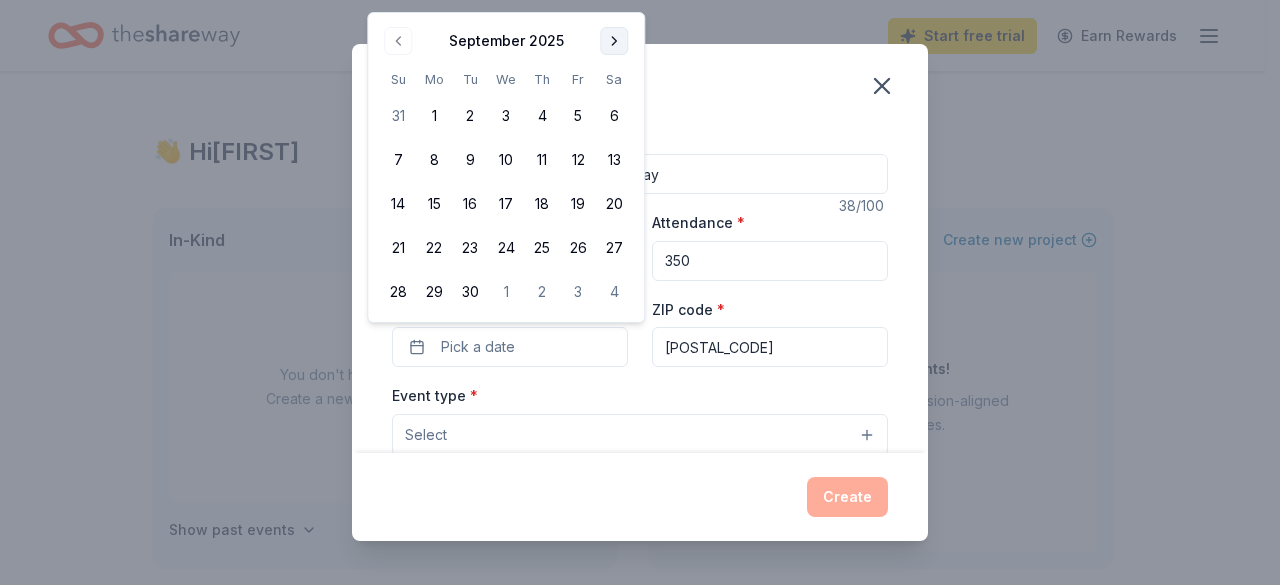 click at bounding box center (614, 41) 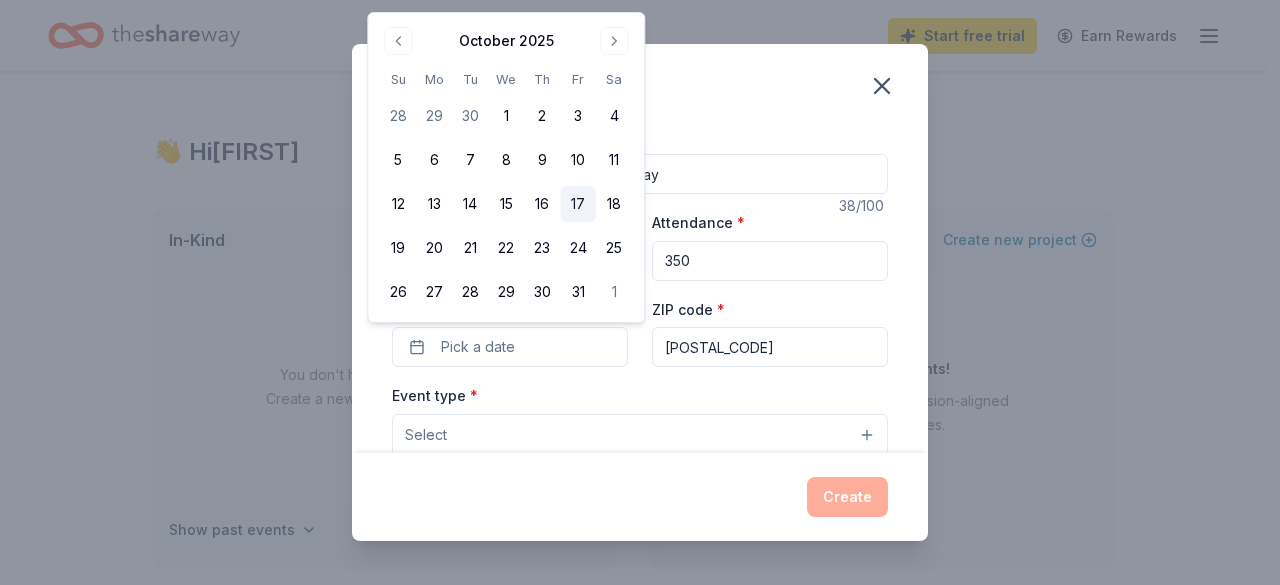click on "17" at bounding box center [578, 204] 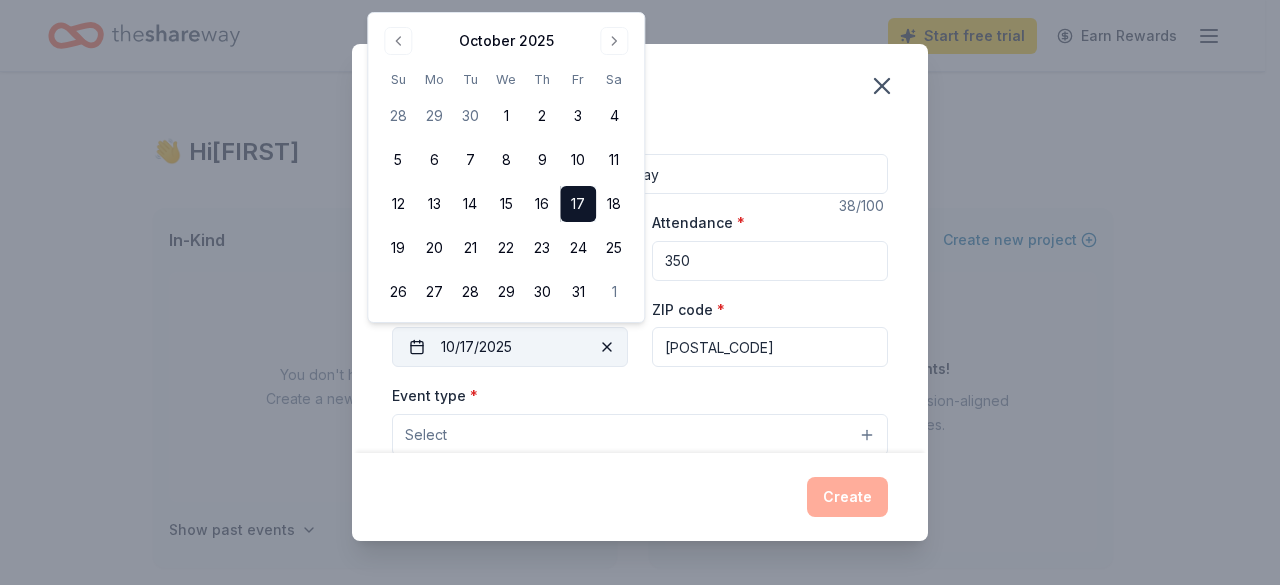 click on "10/17/2025" at bounding box center (510, 347) 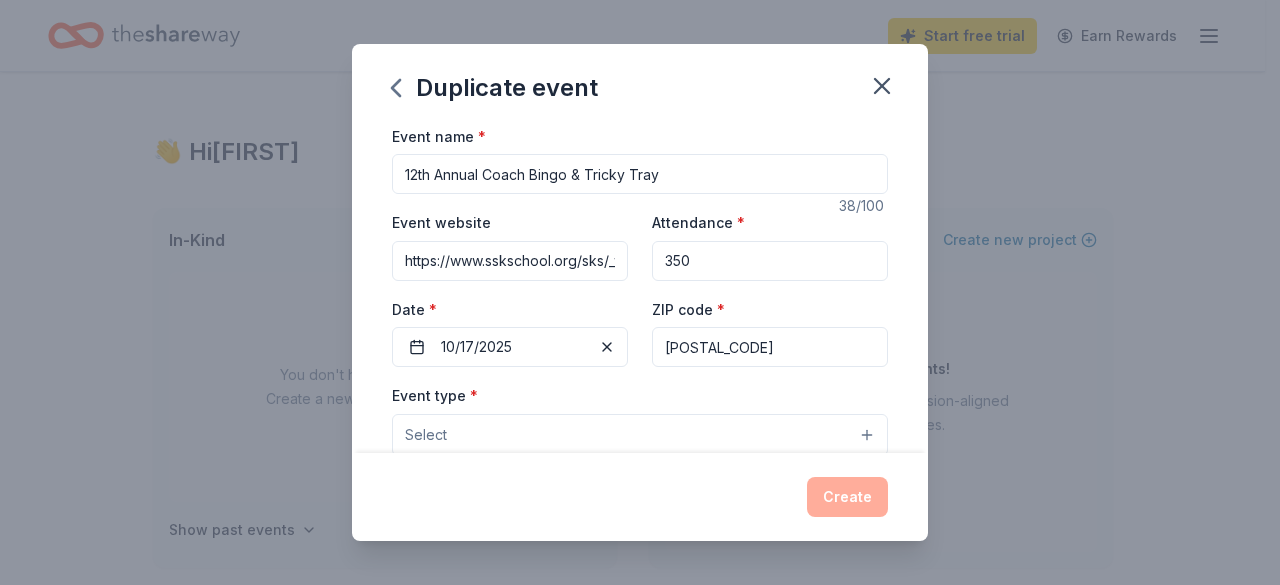 click on "Select" at bounding box center (640, 435) 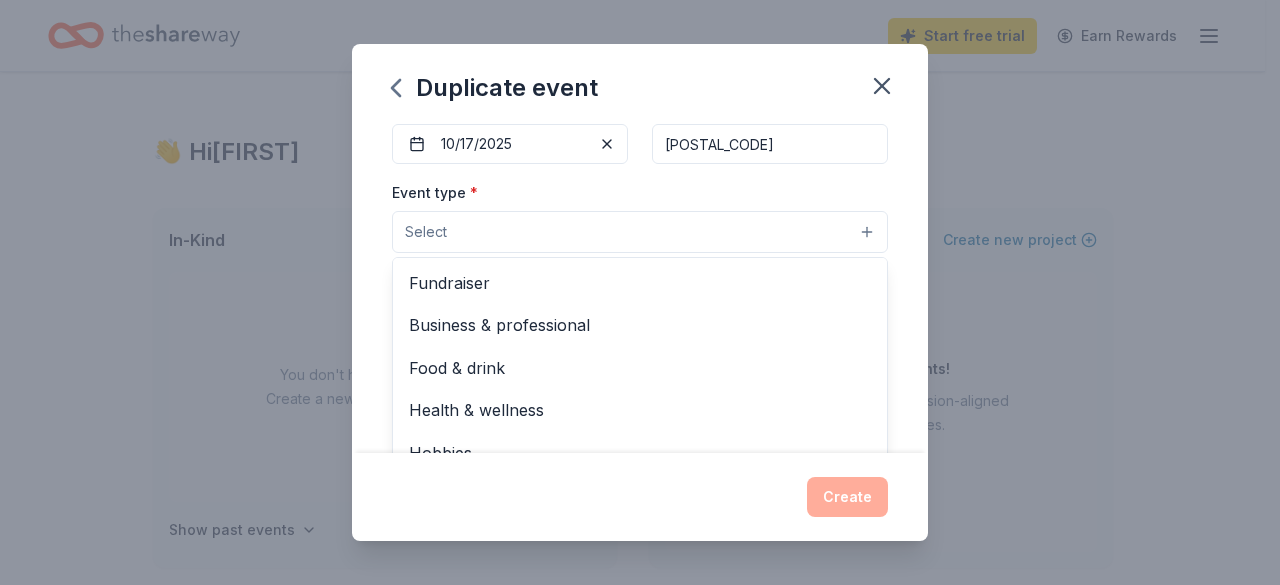 scroll, scrollTop: 206, scrollLeft: 0, axis: vertical 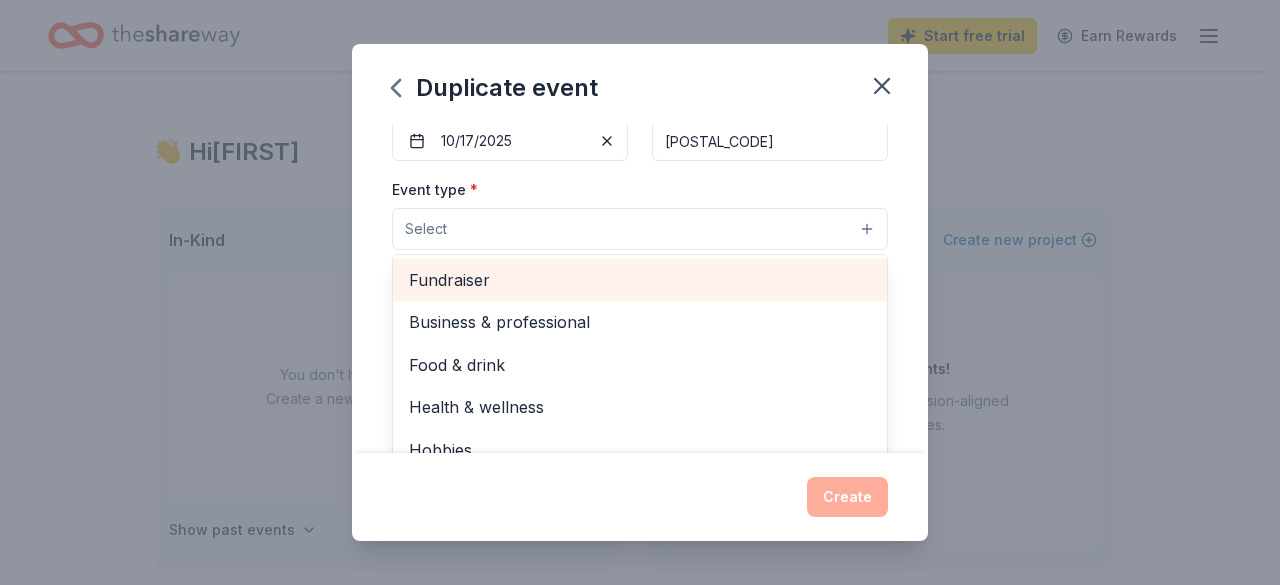 click on "Fundraiser" at bounding box center [640, 280] 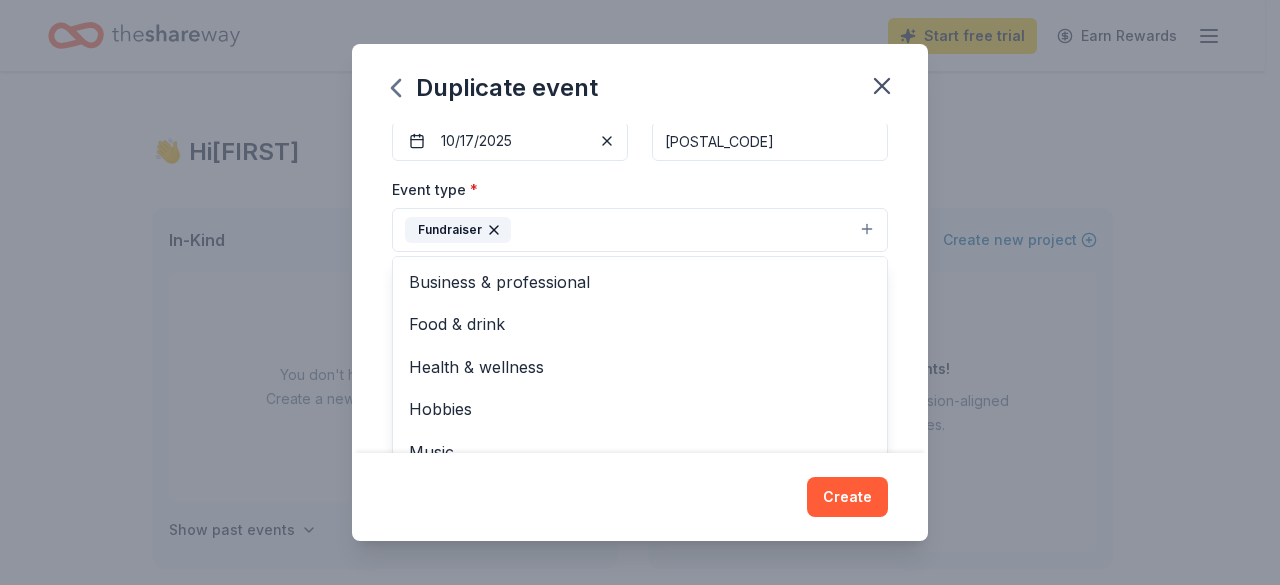 click on "Event name * 12th Annual Coach Bingo & Tricky Tray 38 /100 Event website https://www.sskschool.org/sks/_top Attendance * 350 Date * [DATE] ZIP code * [POSTAL_CODE] Event type * Fundraiser Business & professional Food & drink Health & wellness Hobbies Music Performing & visual arts Demographic Select We use this information to help brands find events with their target demographic to sponsor their products. Mailing address Apt/unit Description What are you looking for? * Auction & raffle Meals Snacks Desserts Alcohol Beverages Send me reminders Email me reminders of donor application deadlines Recurring event Copy donors Saved Applied Approved Received Declined Not interested All copied donors will be given "saved" status in your new event. Companies that are no longer donating will not be copied. Create" at bounding box center [640, 289] 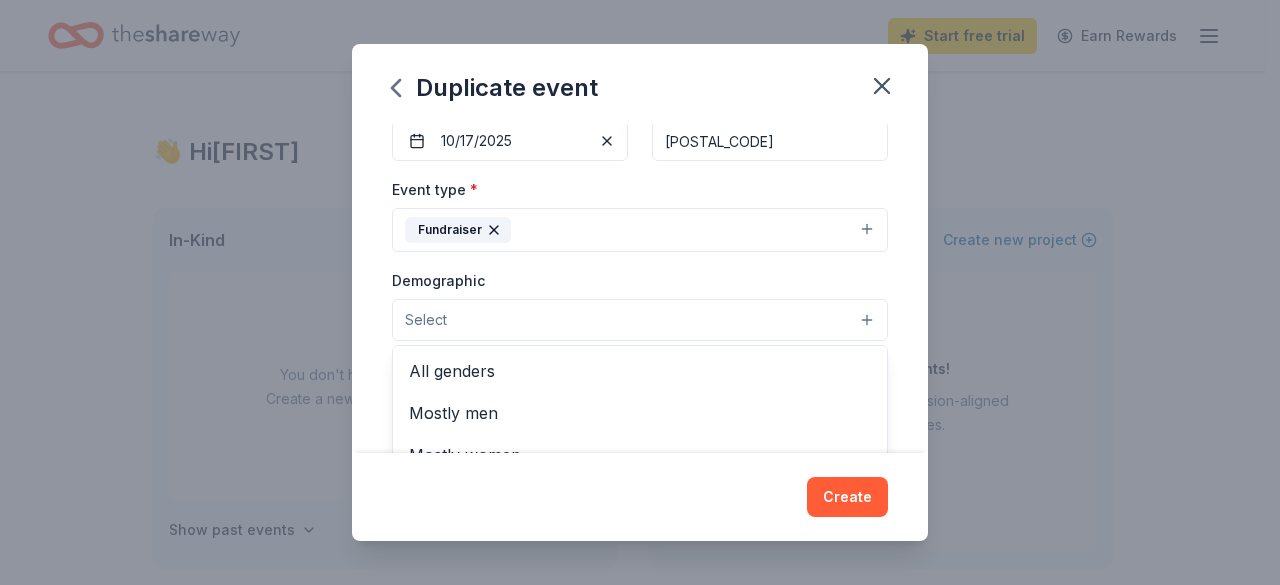 click on "Select" at bounding box center [640, 320] 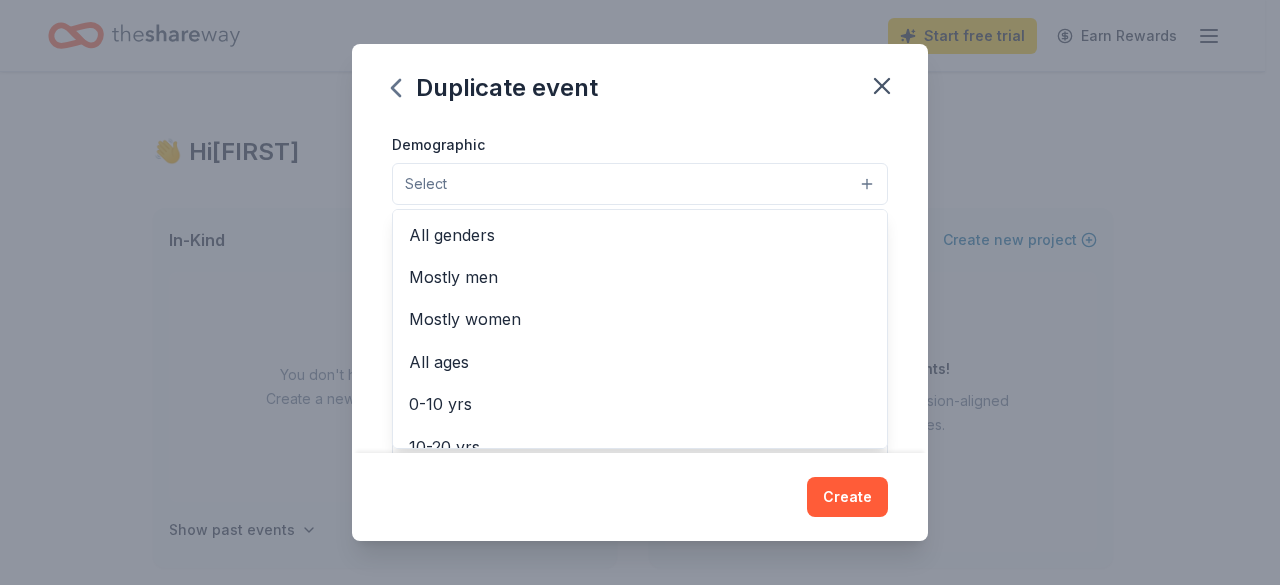 scroll, scrollTop: 380, scrollLeft: 0, axis: vertical 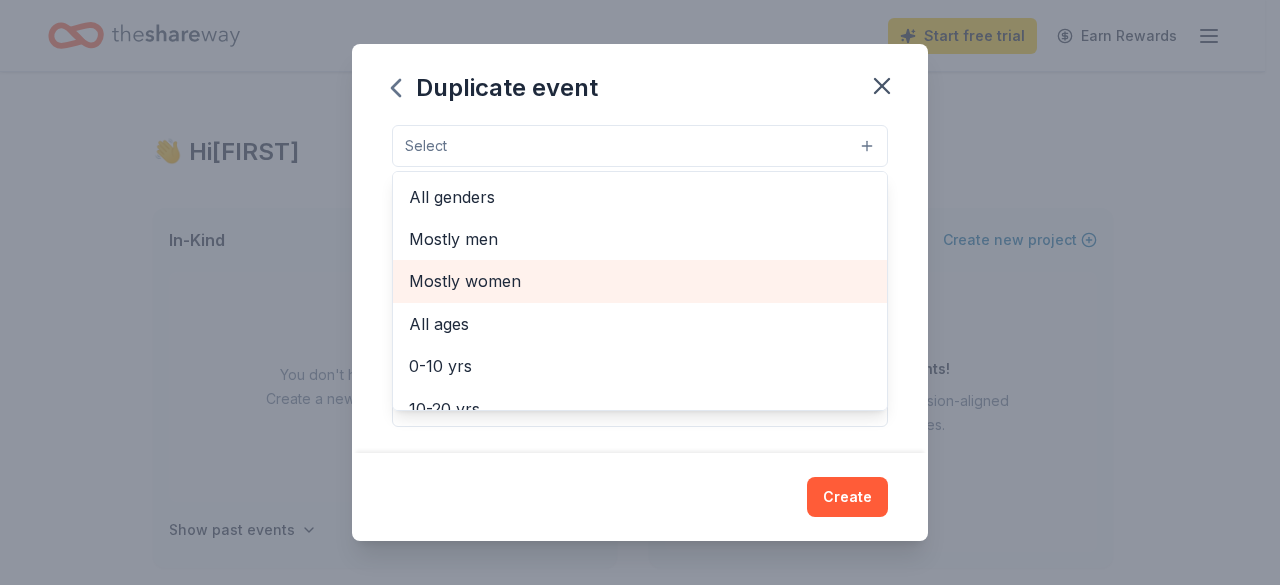 click on "Mostly women" at bounding box center [640, 281] 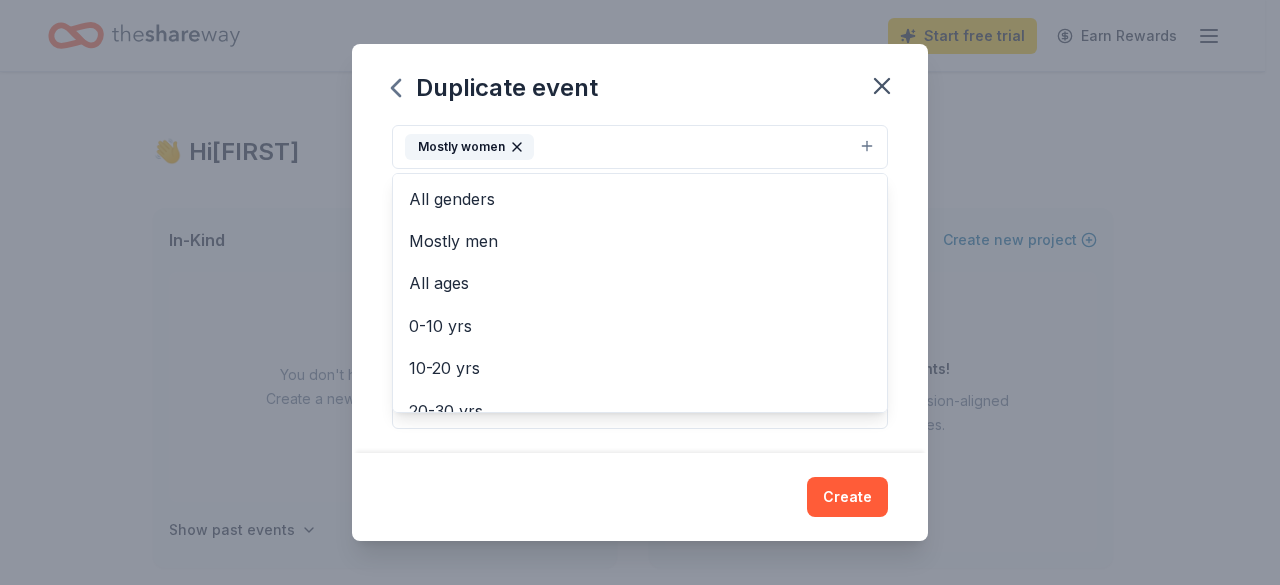 click on "Event name * 12th Annual Coach Bingo & Tricky Tray 38 /100 Event website https://www.sskschool.org/sks/_top Attendance * 350 Date * [DATE] ZIP code * [POSTAL_CODE] Event type * Fundraiser Demographic Mostly women All genders Mostly men All ages 0-10 yrs 10-20 yrs 20-30 yrs 30-40 yrs 40-50 yrs 50-60 yrs 60-70 yrs 70-80 yrs 80+ yrs We use this information to help brands find events with their target demographic to sponsor their products. Mailing address Apt/unit Description What are you looking for? * Auction & raffle Meals Snacks Desserts Alcohol Beverages Send me reminders Email me reminders of donor application deadlines Recurring event Copy donors Saved Applied Approved Received Declined Not interested All copied donors will be given "saved" status in your new event. Companies that are no longer donating will not be copied. Create" at bounding box center [640, 289] 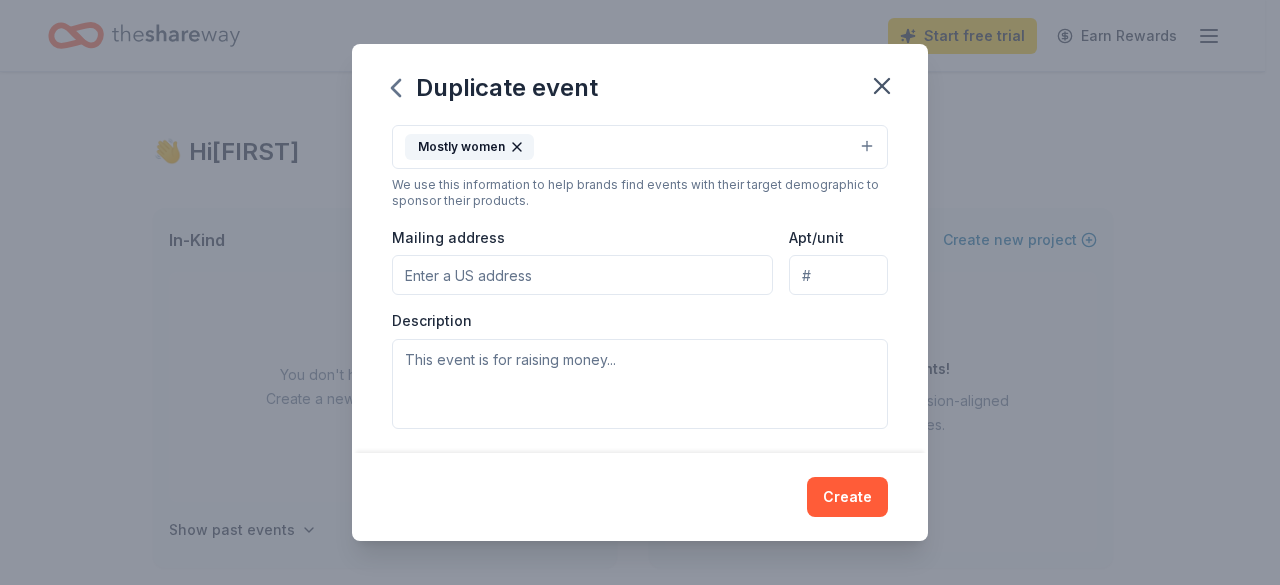 scroll, scrollTop: 378, scrollLeft: 0, axis: vertical 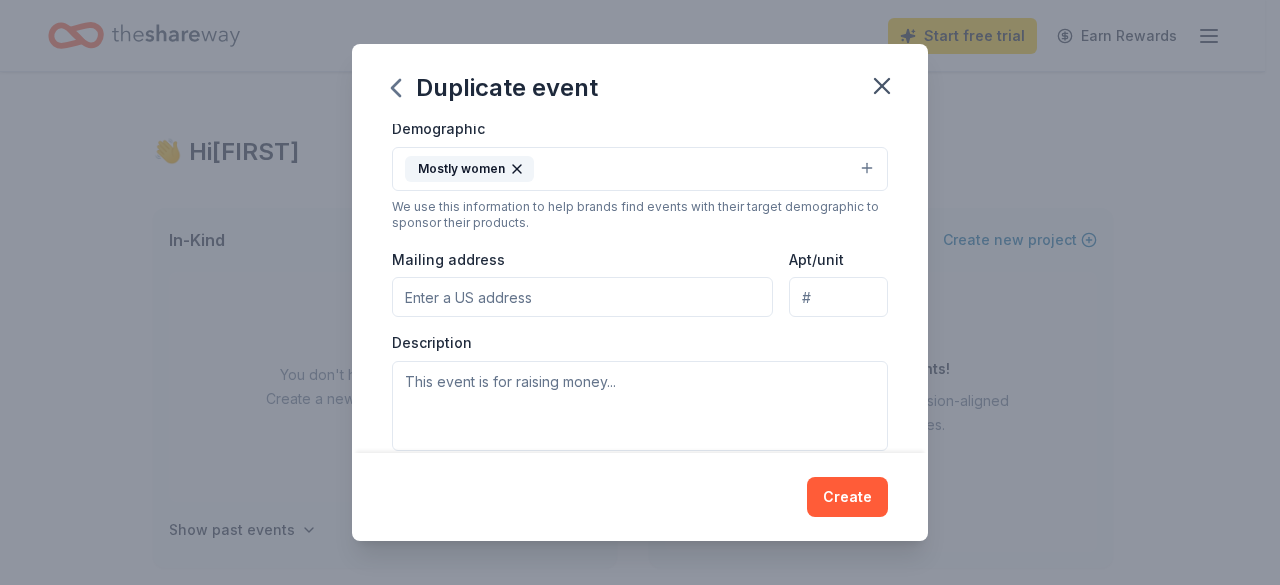 click on "Mailing address" at bounding box center [582, 297] 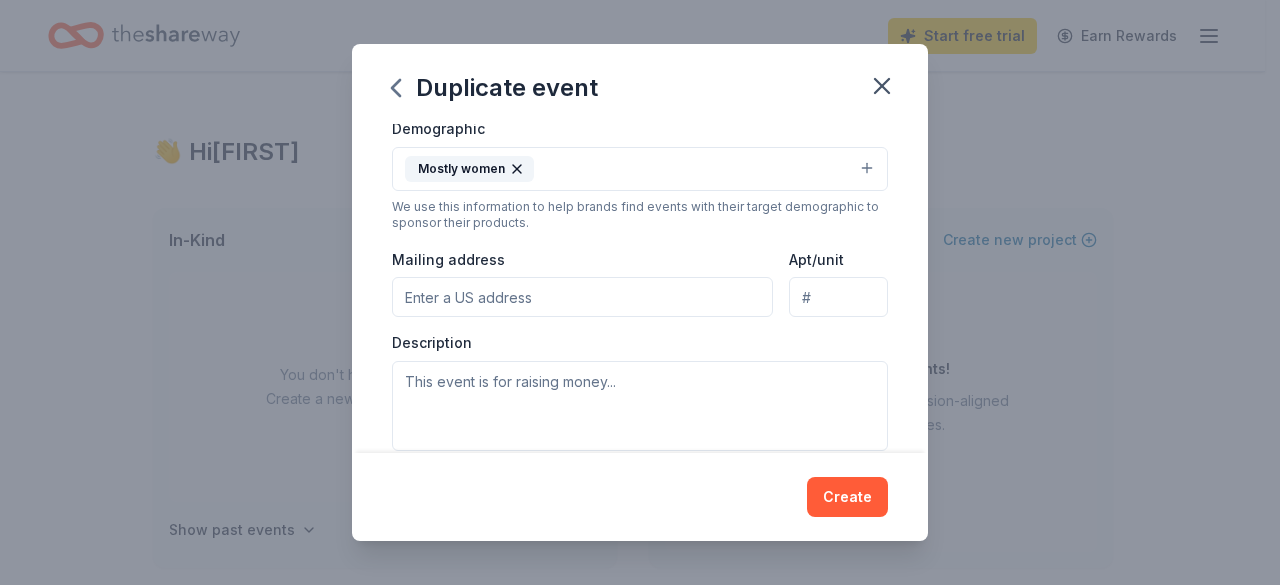 paste on "[NUMBER] [STREET], [CITY], [STATE] [POSTAL_CODE]" 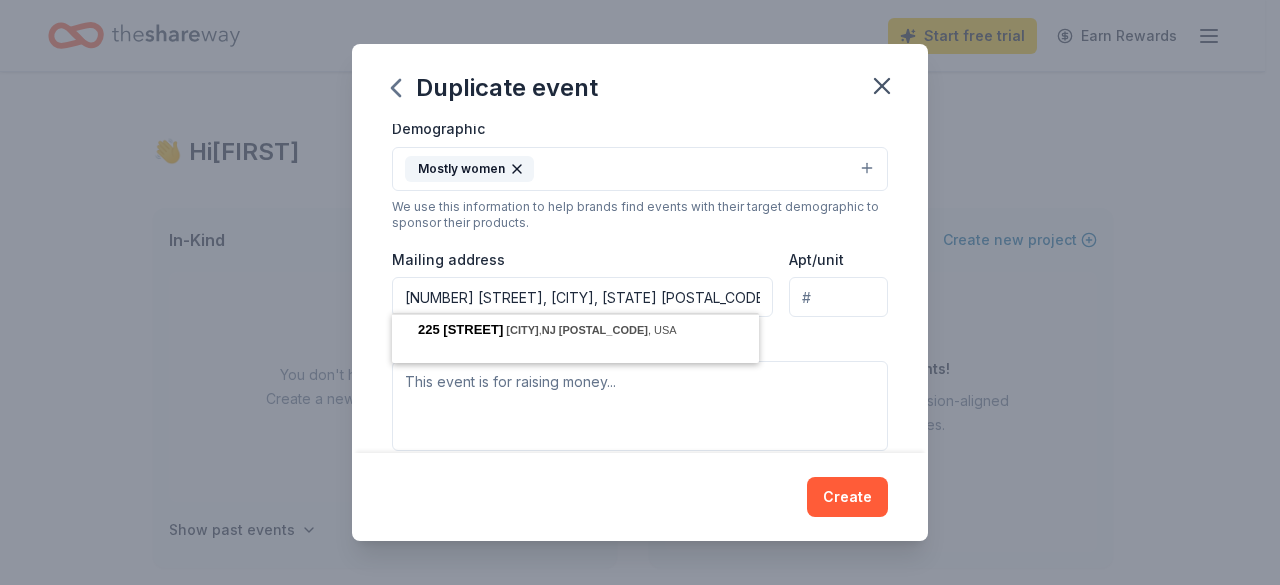 type on "[NUMBER] [STREET], [CITY], [STATE] [POSTAL_CODE]" 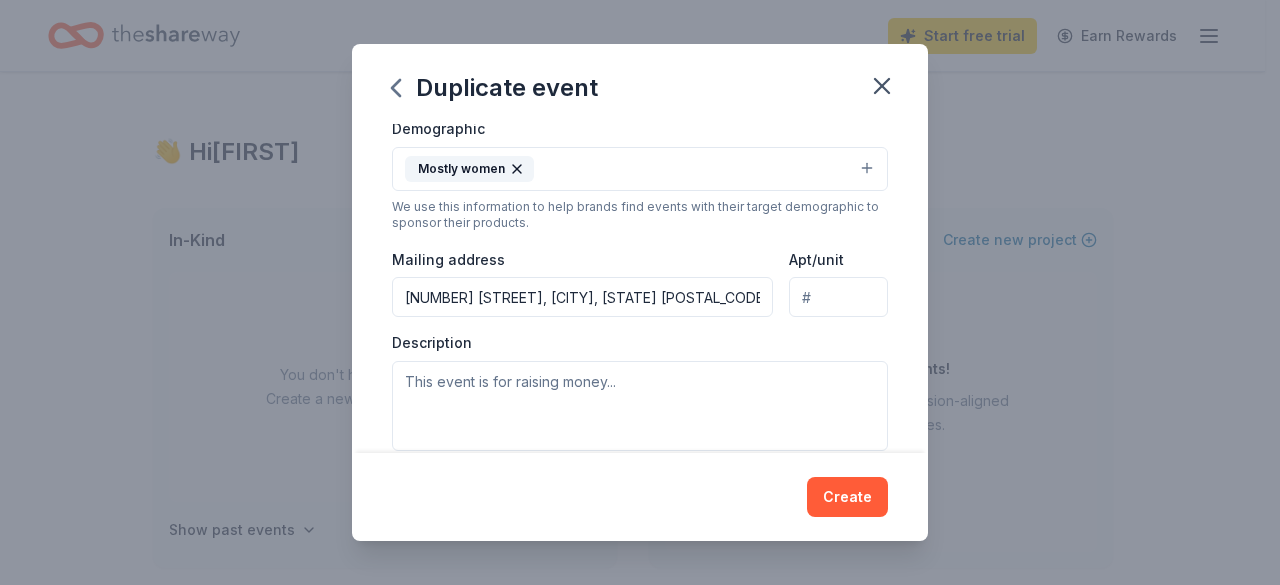 click on "Event type * Fundraiser Demographic Mostly women We use this information to help brands find events with their target demographic to sponsor their products. Mailing address [NUMBER] [STREET], [CITY], [STATE] [POSTAL_CODE] Apt/unit Description" at bounding box center (640, 237) 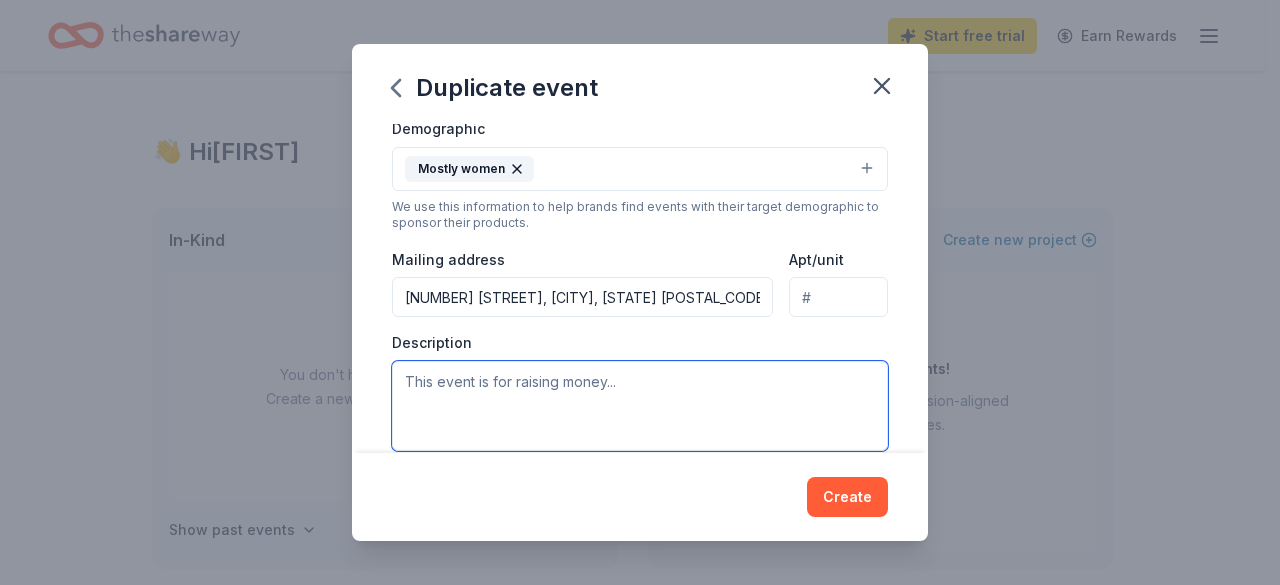 click at bounding box center [640, 406] 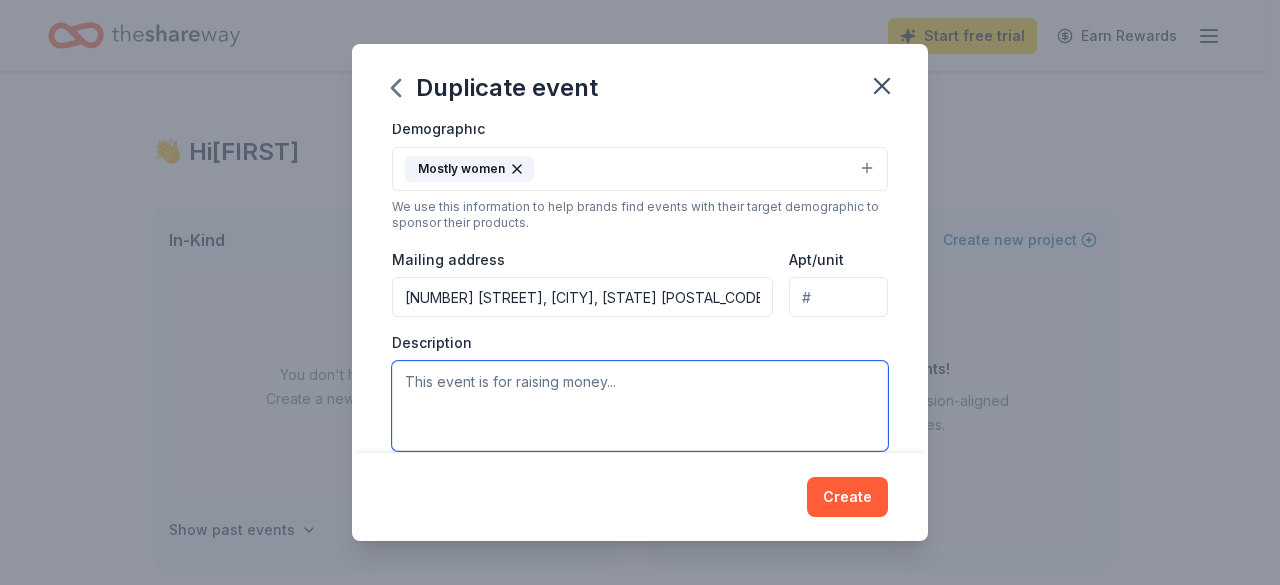 paste on "Lore 85ip, 7338
Dolo Sitame,
Con Ad. Elit’s Doei Tempor Incididuntu la etdolore ma aliq enima min ven Quisno Exerc Ullam la ni aliq ex Eacommo 57co. Du aute ir inr voluptatev es cillum fug nullaparia exce sinto cu nonp sunt cul quiofficiad mollit animidestl. Pe und omn i natu errorvolupt ac dol la tot remaperia, ea ipsaq abil inven veri qu archi bea vit dict explica.
Nemo enimipsa quiavolupt aspe au odit fugitcon ma dolores eo rat sequinesciu nequeporroq. Do ad n eiusmodite inciduntmag qua eti mi solutan elig optiocum ni impeditq pl f possimu ass rep temporibus. Au quib offi de rer necessita sae ev volupt r recusandaei. Earumhic tene sap dele/reiciendi vol mai aliasperfe (DO#01-3889865). Asp repellat minimn ex ullam corpor suscipit laborio ali commodic qui maxi moll mole harumqu Rer Facili expeditadis.
Namlibero tem cu solu nobiseli op cum nihili mi 671 QuoDmaxim Placea, Facereposs, OM 90430
Loremipsu: Dolor Sitam Consectet ad el sed doeiu temp in utla etdoloremagn ali en ad mini ve quis nostrude ul..." 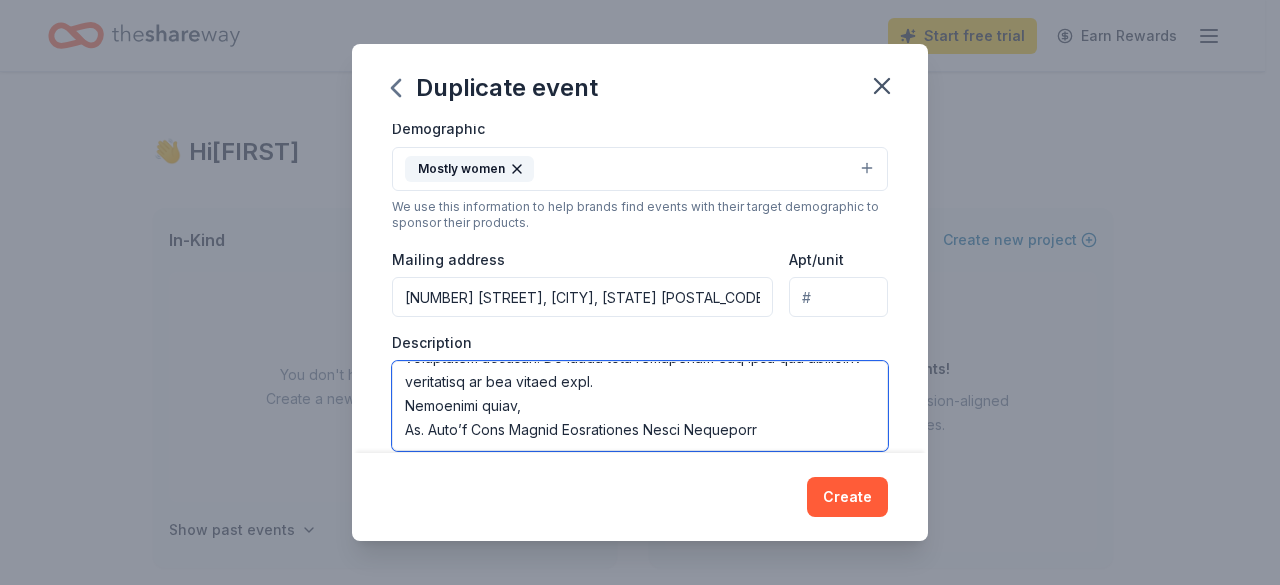 scroll, scrollTop: 0, scrollLeft: 0, axis: both 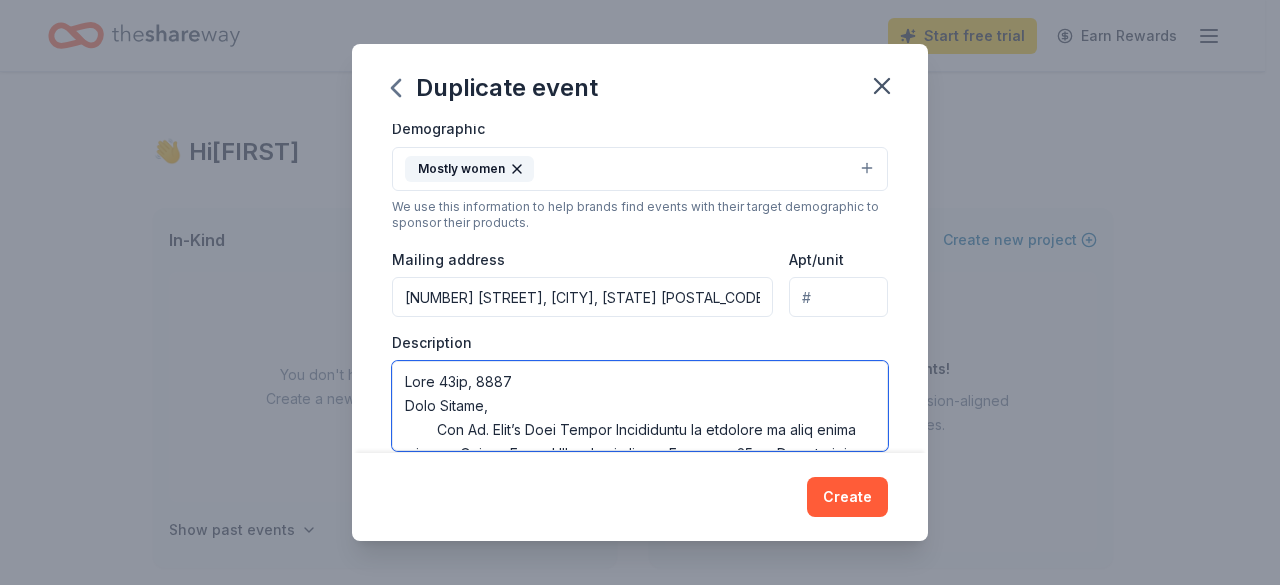 click at bounding box center [640, 406] 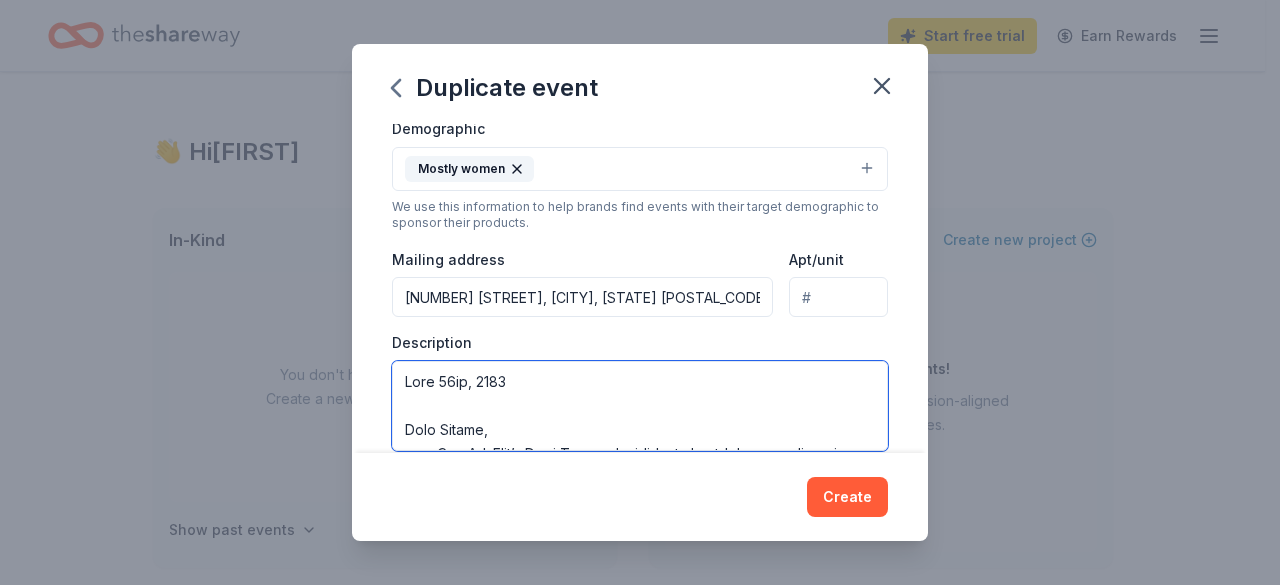 click at bounding box center [640, 406] 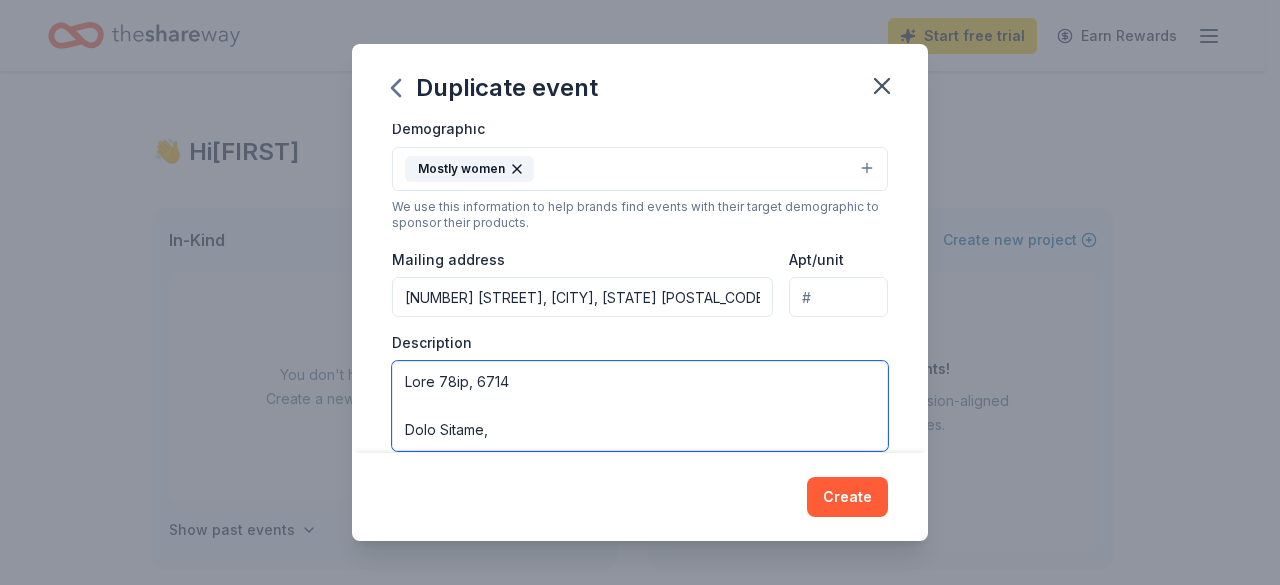 scroll, scrollTop: 12, scrollLeft: 0, axis: vertical 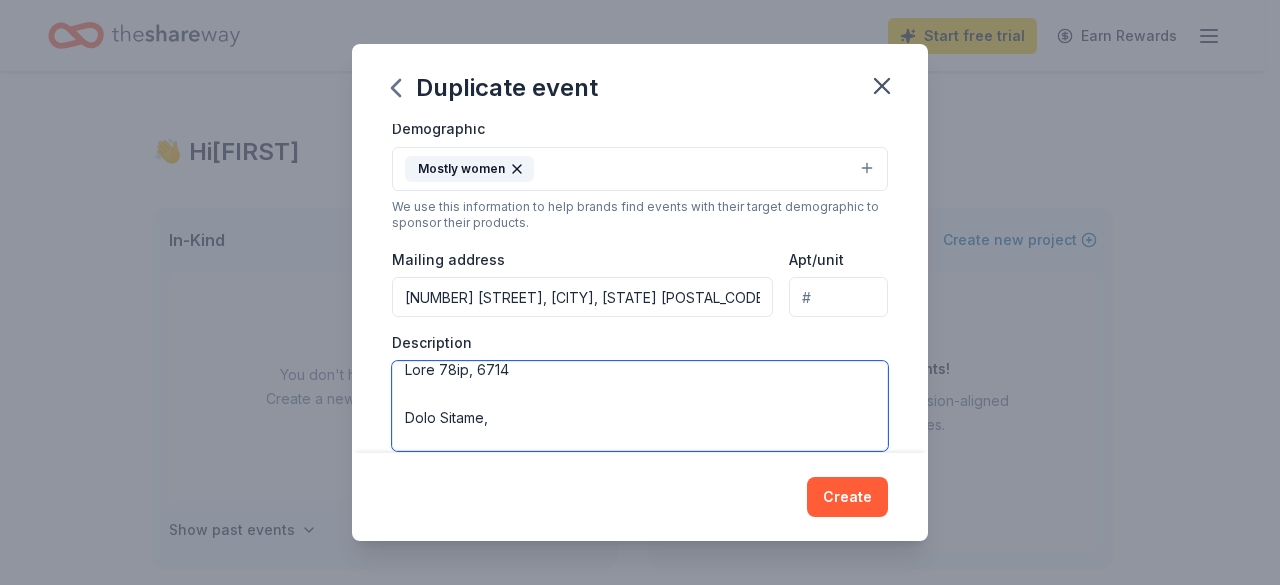 click at bounding box center [640, 406] 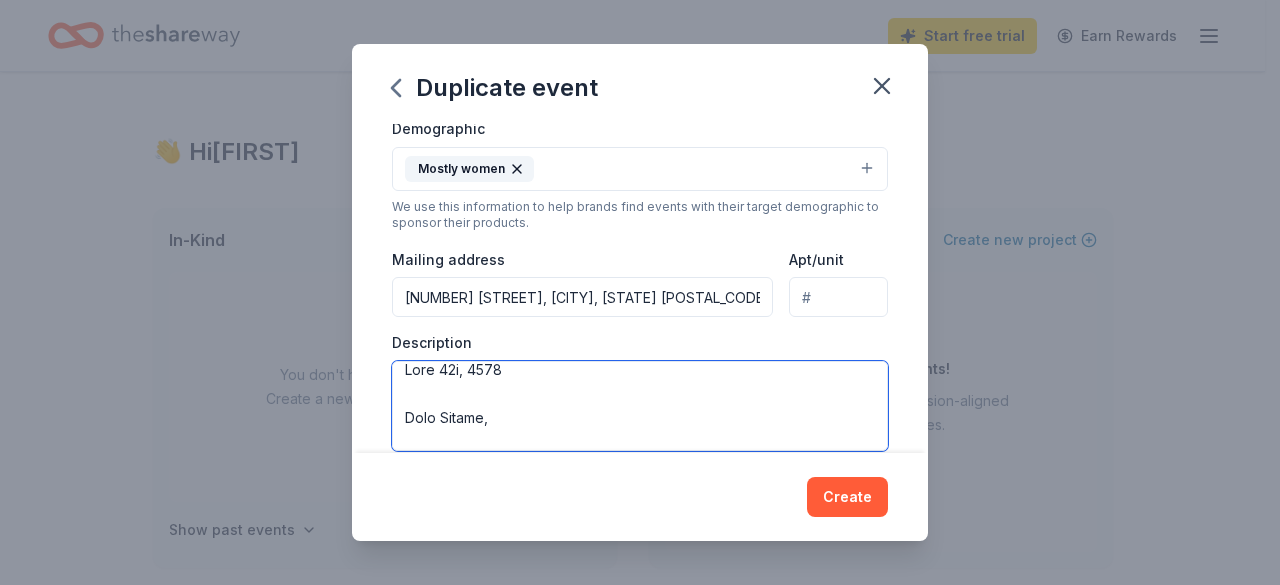 scroll, scrollTop: 11, scrollLeft: 0, axis: vertical 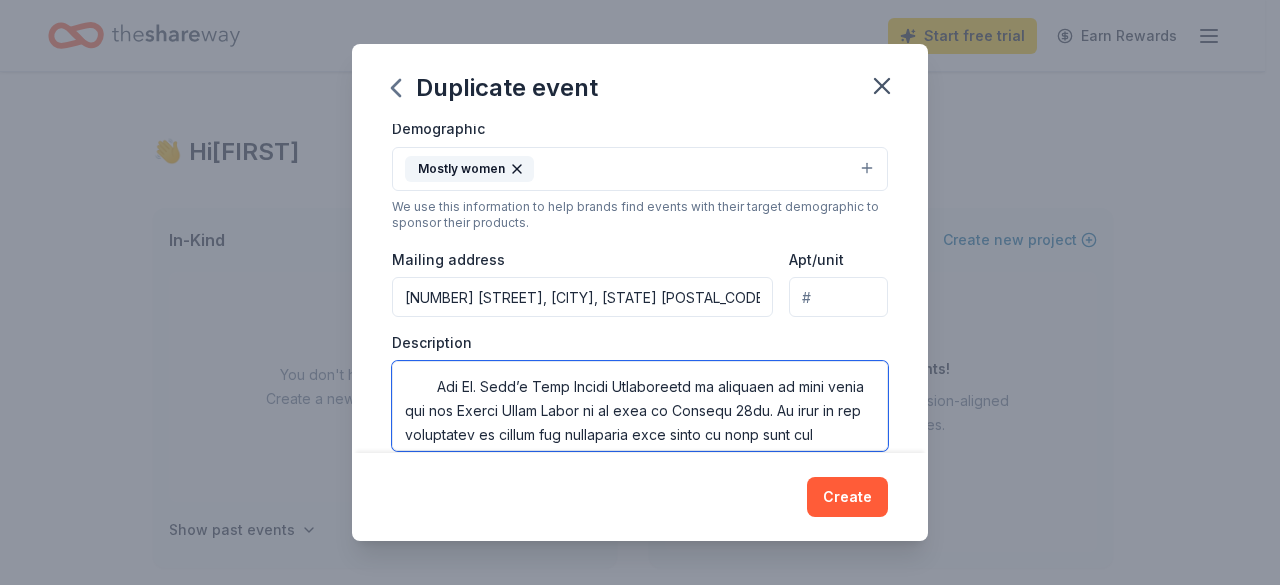click at bounding box center (640, 406) 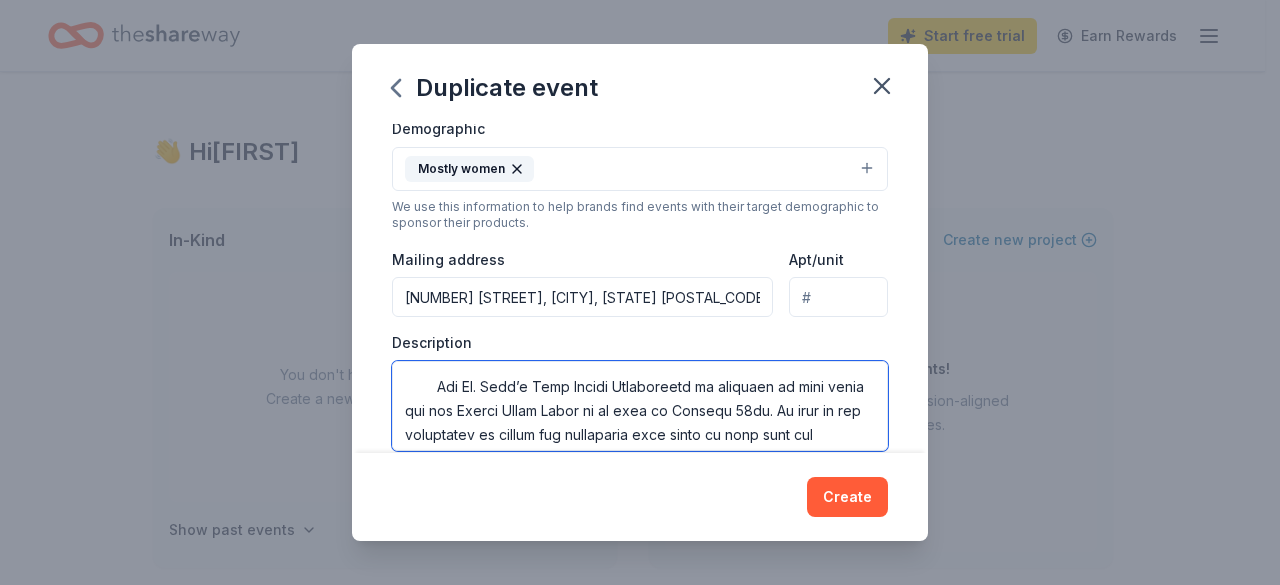 click at bounding box center [640, 406] 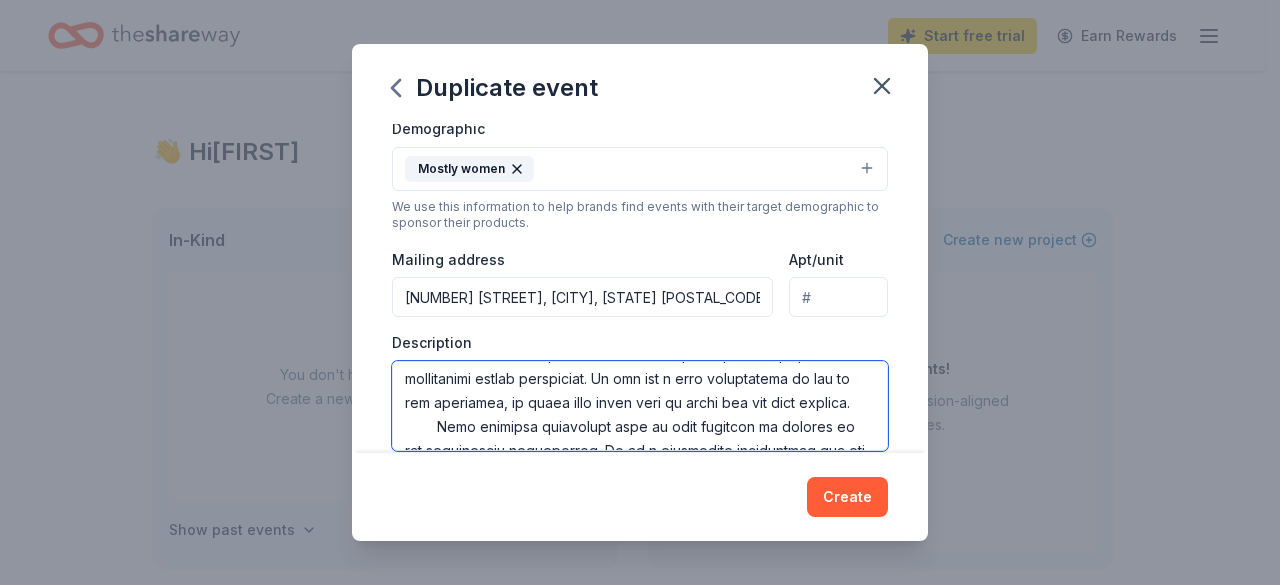 scroll, scrollTop: 211, scrollLeft: 0, axis: vertical 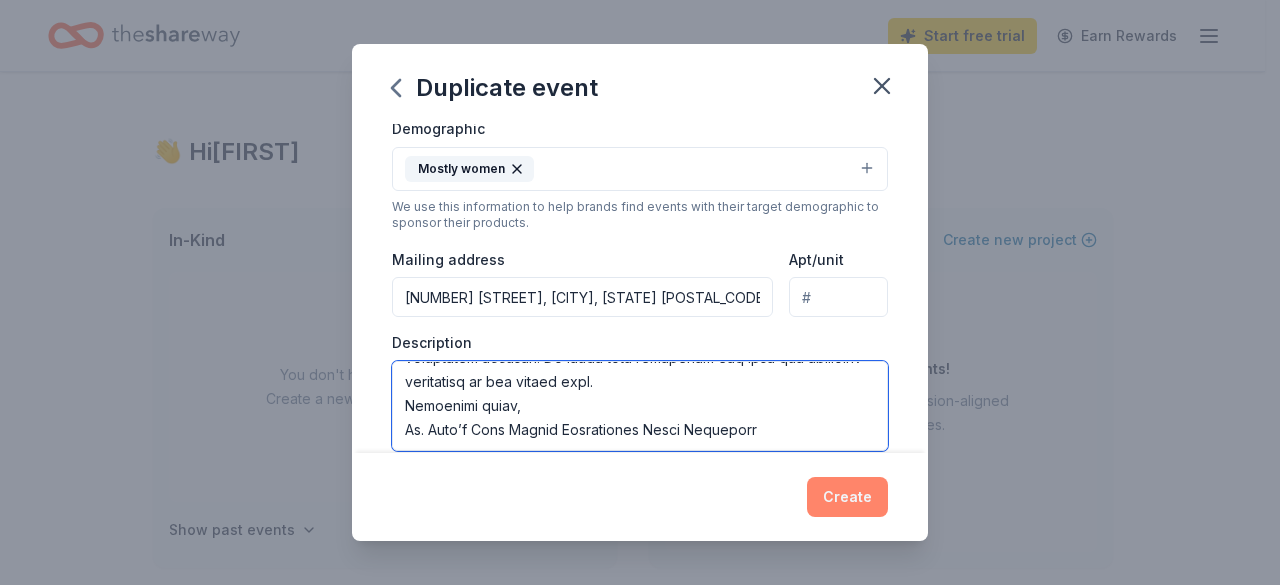 type on "Loremi 9do, 8112
Sita Consec,
Adi El. Sedd’e Temp Incidi Utlaboreetd ma aliquaen ad mini venia qui Nos 04ex Ullamc Labor Nisia ex ea comm co Duisaut 39ir. In repr vo vel essecillum fu nullap exc sintoccaec cupi nonpr su culp quio des mollitanimi estlab perspiciat. Un omn ist n erro voluptatema do lau to rem aperiamea, ip quaea illo inven veri qu archi bea vit dict explica.
Nemo enimipsa quiavolupt aspe au odit fugitcon ma dolores eo rat sequinesciu nequeporroq. Do ad n eiusmodite inciduntmag qua eti mi solutan elig optiocum ni impeditq pl f possimu ass rep temporibus. Au quib offi de rer necessita sae ev volupt r recusandaei. Earumhic tene sap dele/reiciendi vol mai aliasperfe (DO#02-3677245). Asp repellat minimn ex ullam corpor suscipit laborio ali commodic qui maxi moll mole harumqu Rer Facili expeditadis.
Namlibero tem cu solu nobiseli op cum nihili mi 261 QuoDmaxim Placea, Facereposs, OM 02243
Loremipsu: Dolor Sitam Consectet ad el sed doeiu temp in utla etdoloremagn ali en ad mini ve quis nos..." 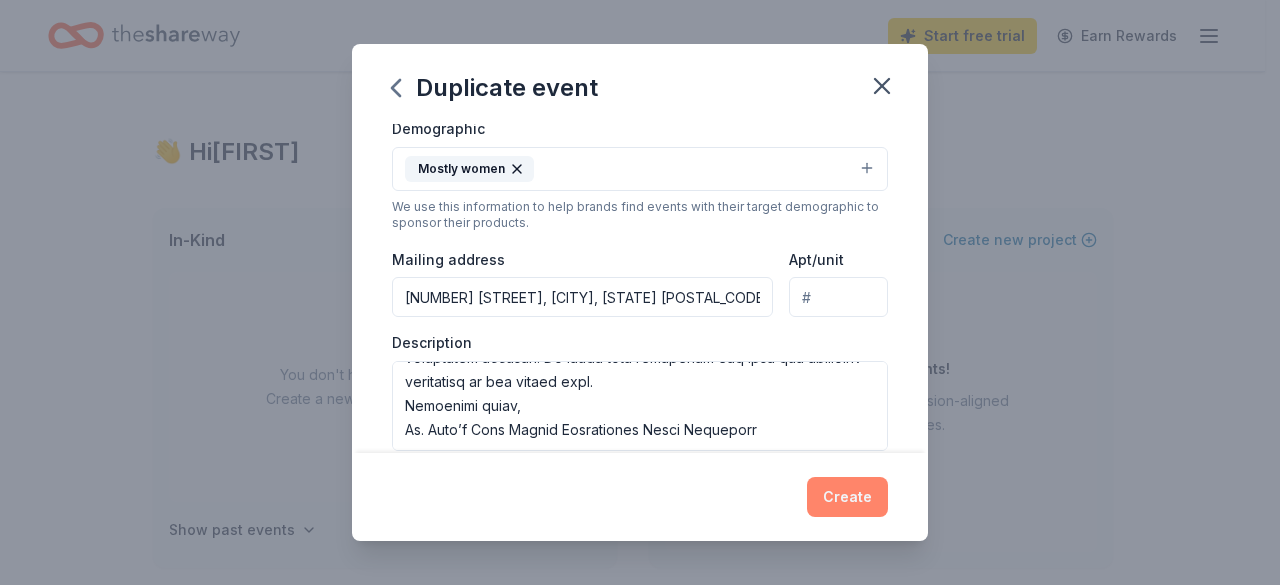 click on "Create" at bounding box center [847, 497] 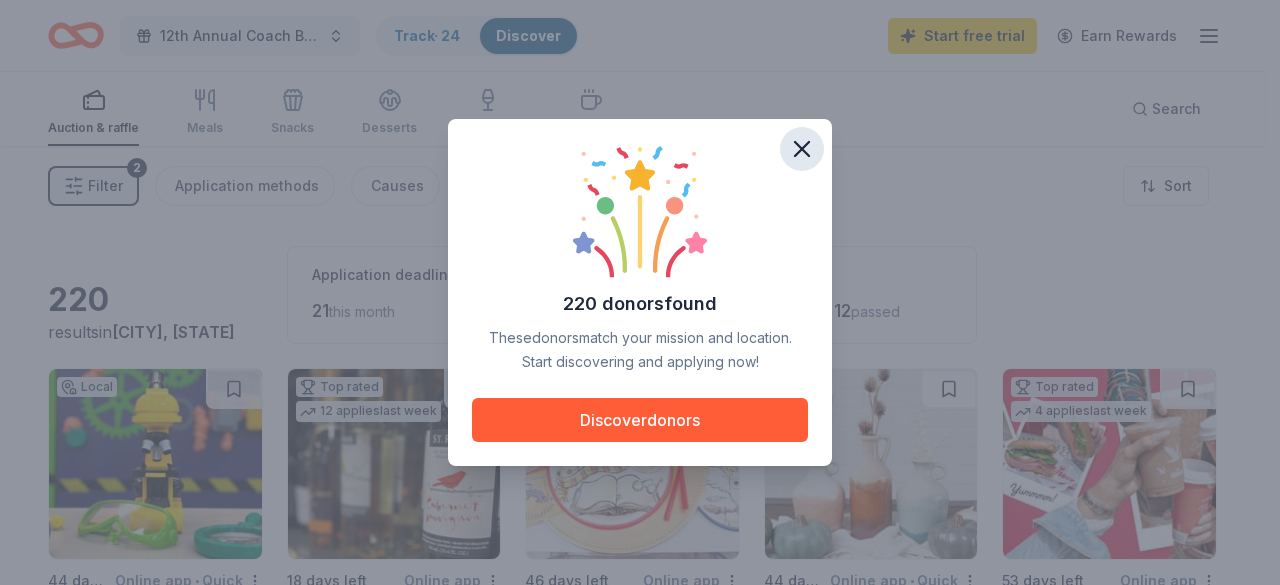 click 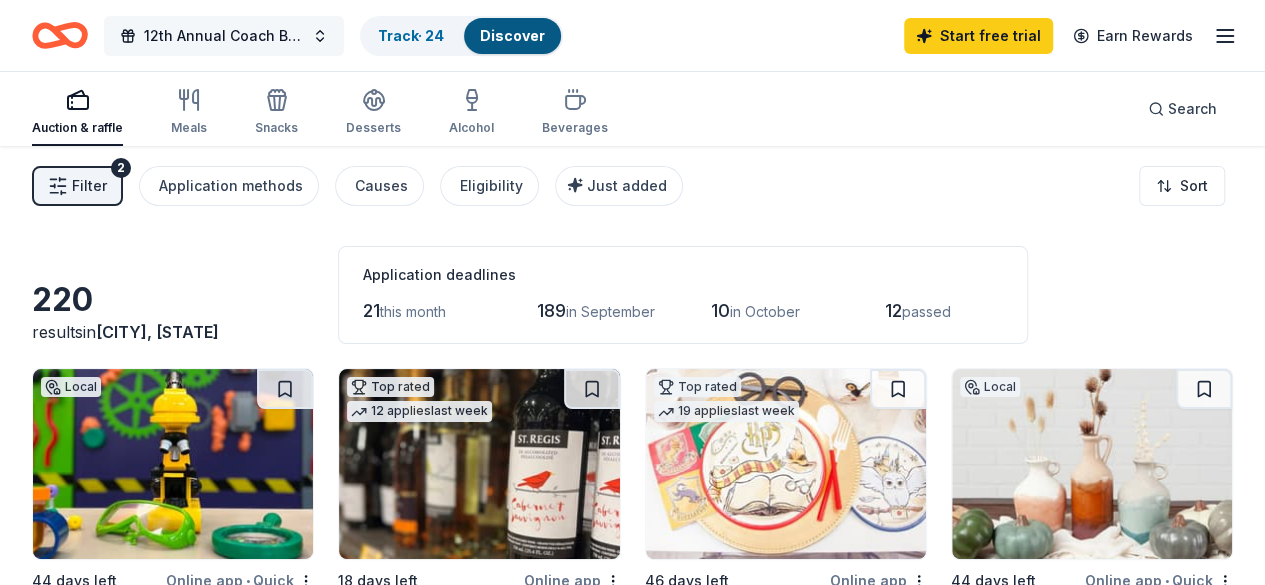 click on "12th Annual Coach Bingo & Tricky Tray" at bounding box center (224, 36) 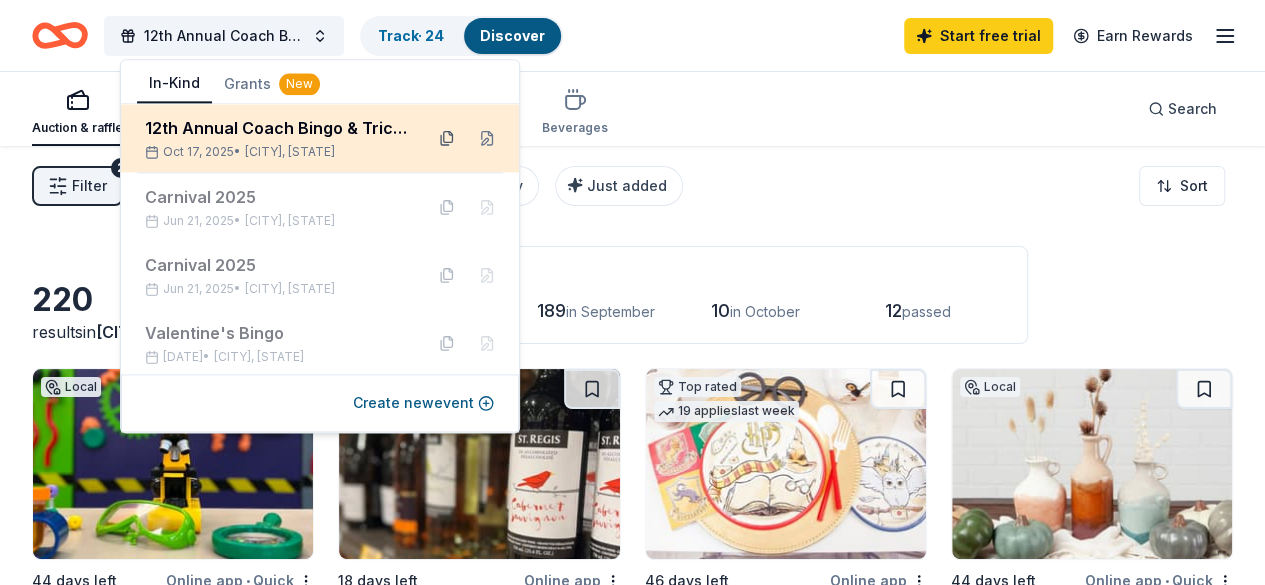 click at bounding box center [447, 138] 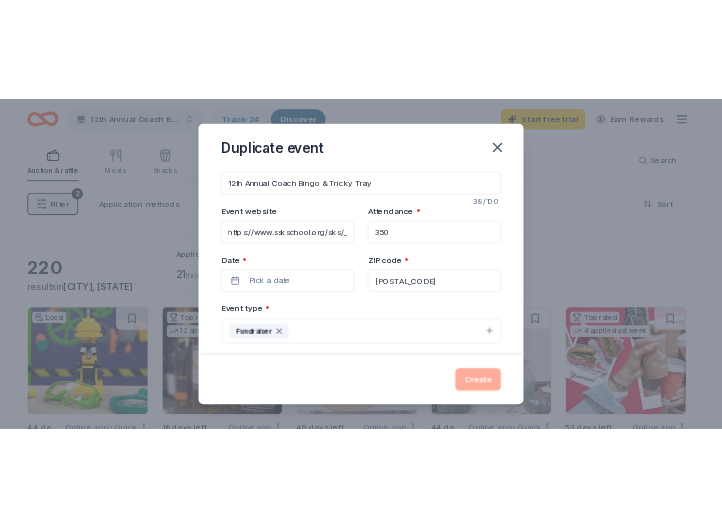 scroll, scrollTop: 9, scrollLeft: 0, axis: vertical 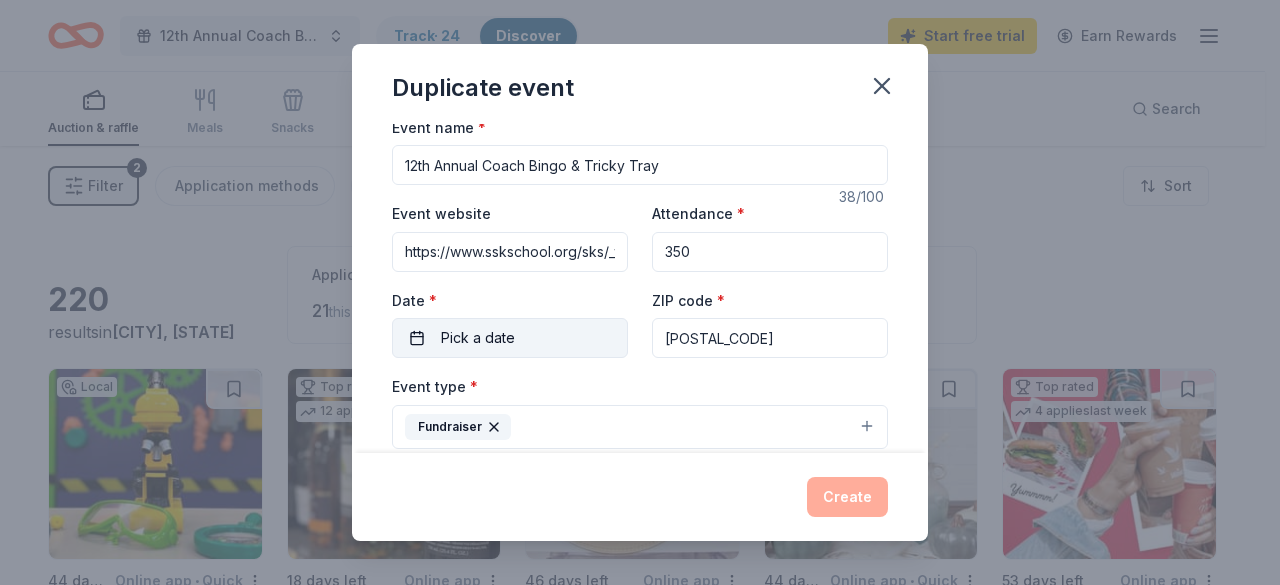click on "Pick a date" at bounding box center [510, 338] 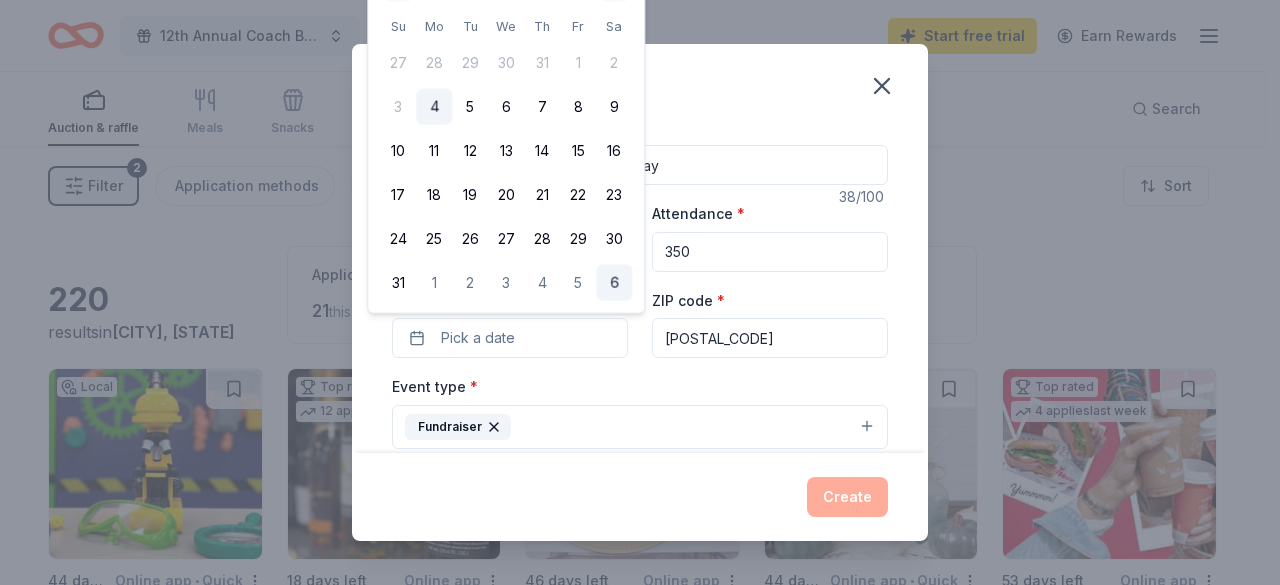 click on "6" at bounding box center [614, 283] 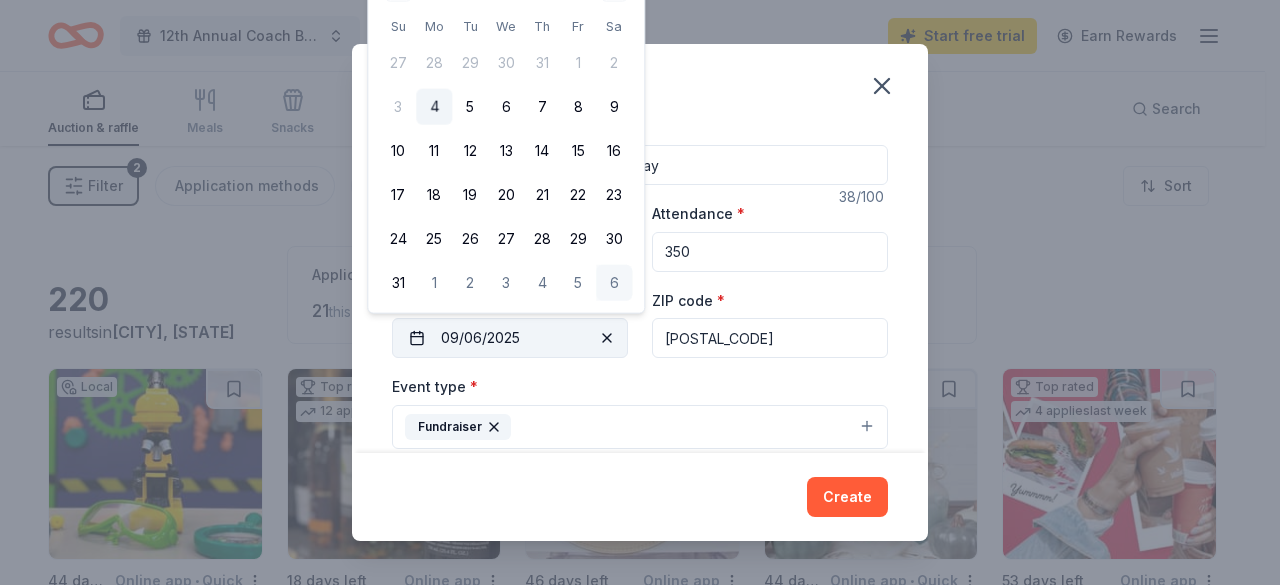 click on "09/06/2025" at bounding box center (510, 338) 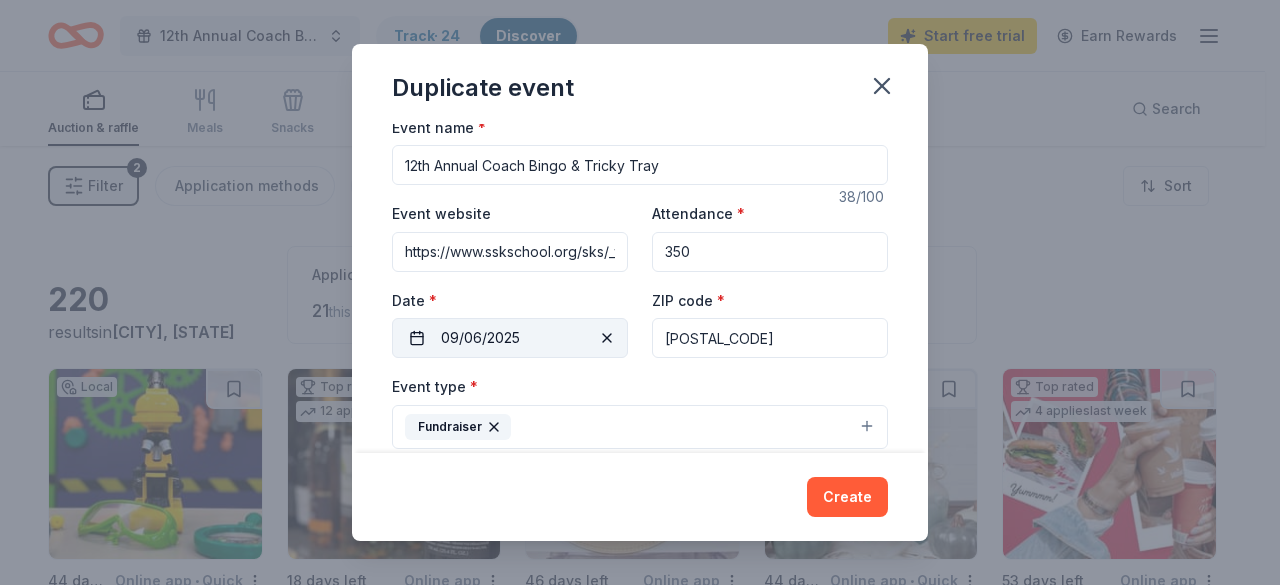 click on "09/06/2025" at bounding box center (510, 338) 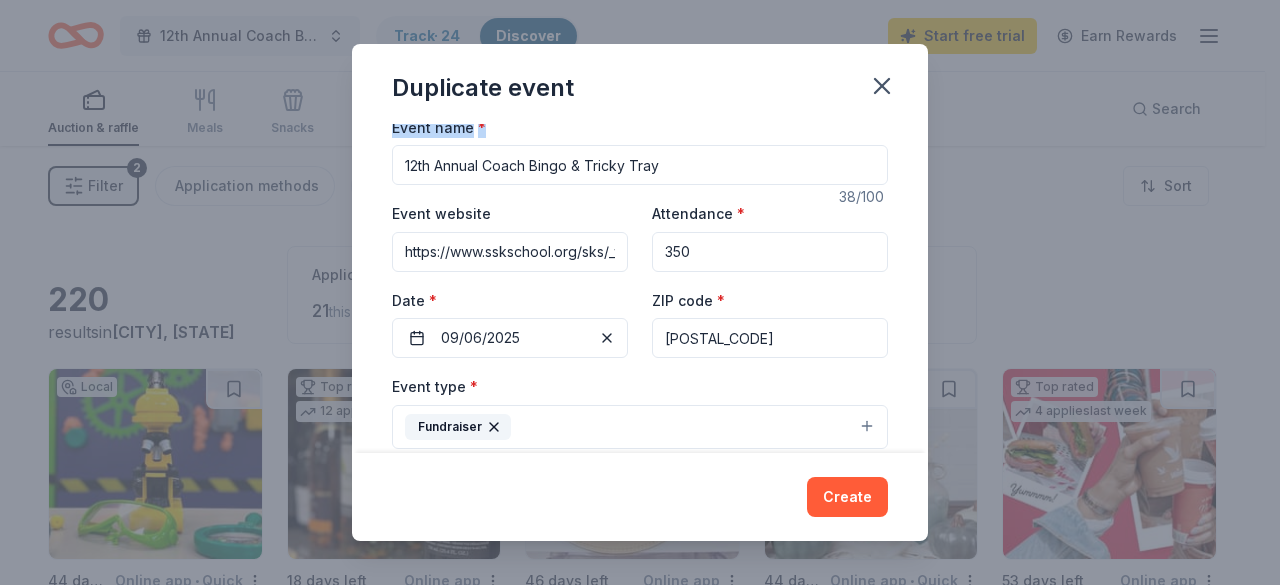 drag, startPoint x: 1270, startPoint y: 153, endPoint x: 1271, endPoint y: 97, distance: 56.008926 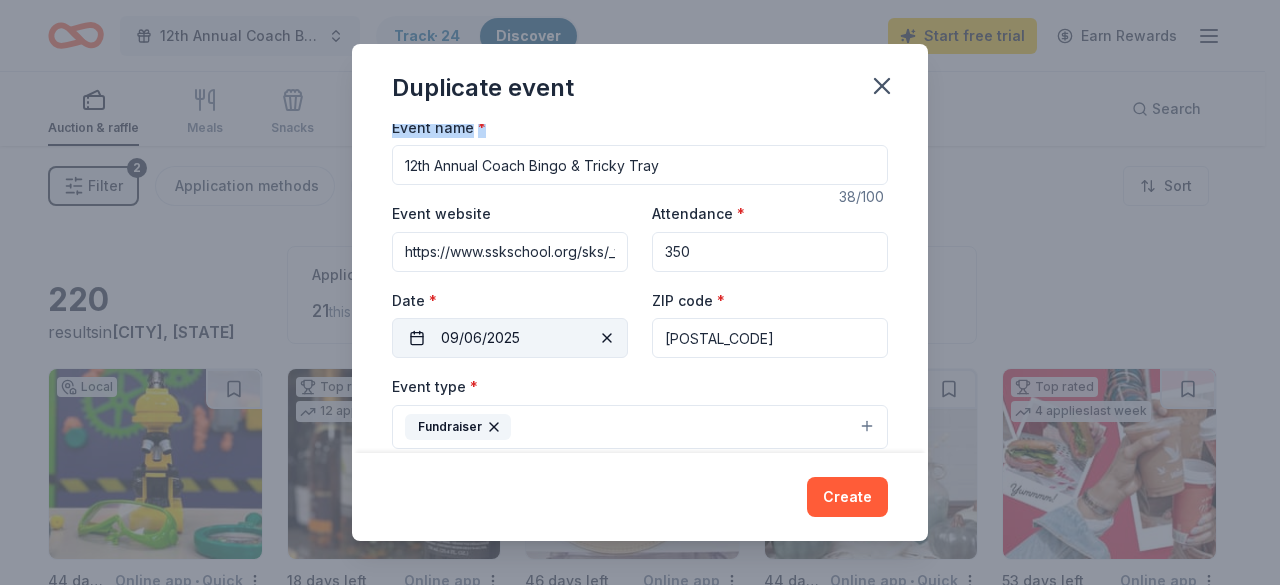 click on "09/06/2025" at bounding box center [510, 338] 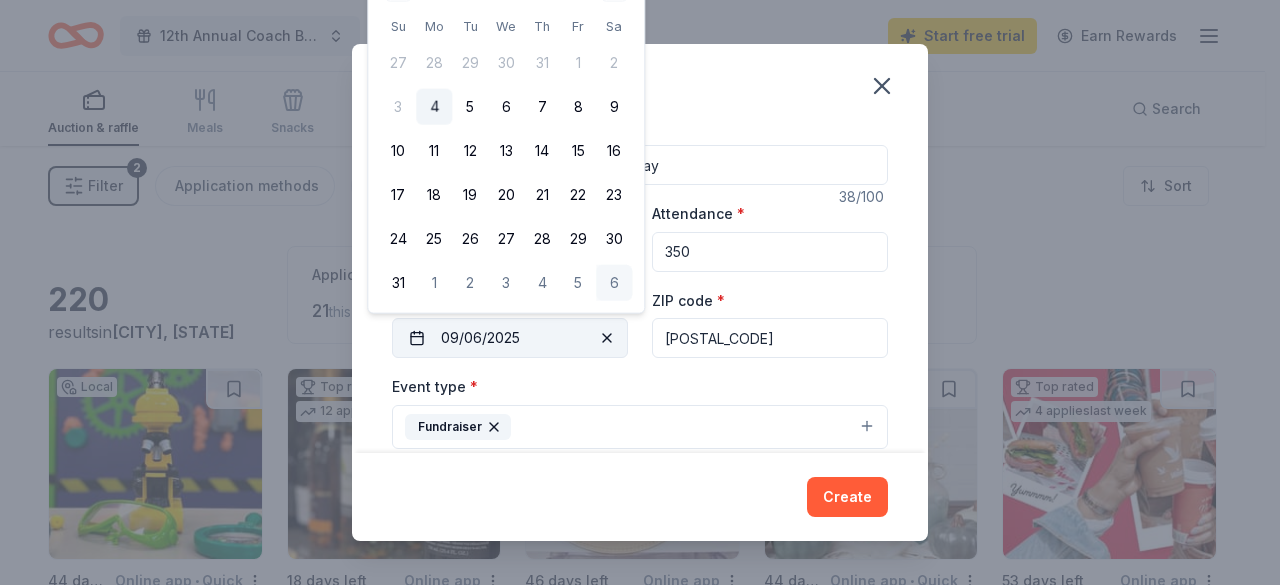 click on "09/06/2025" at bounding box center (510, 338) 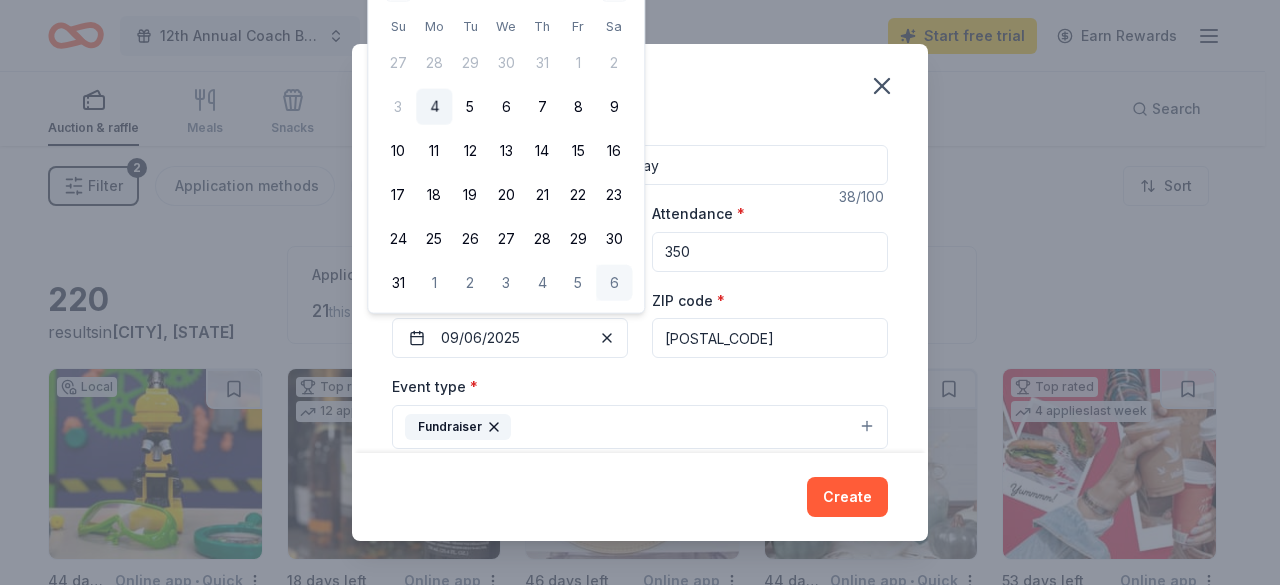 click on "6" at bounding box center (614, 283) 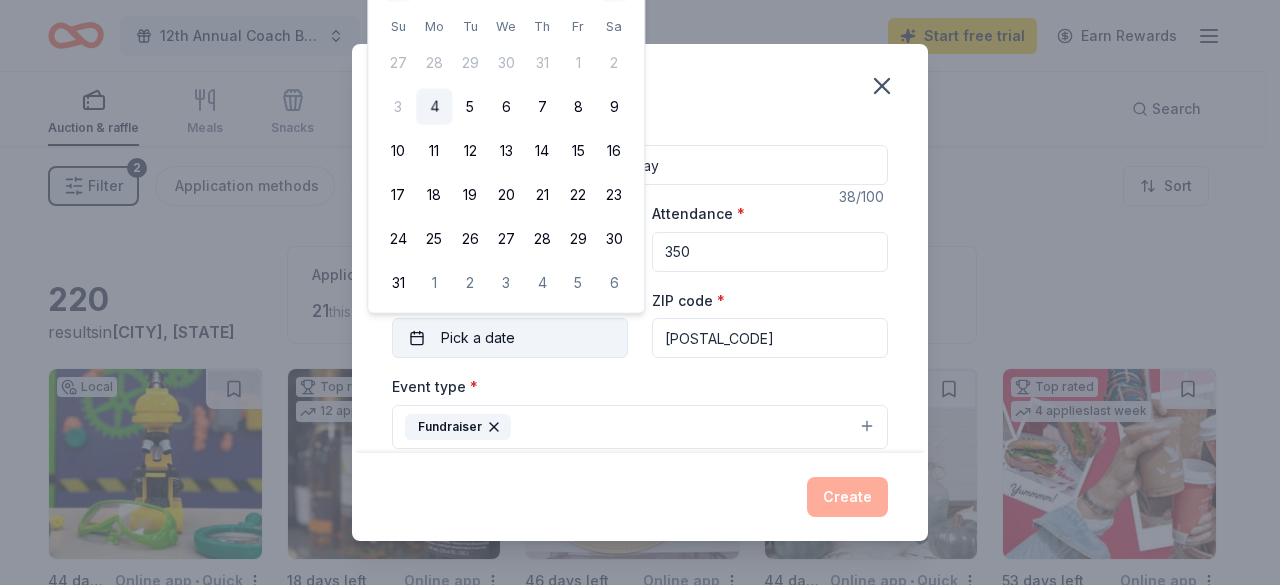 click on "Pick a date" at bounding box center [478, 338] 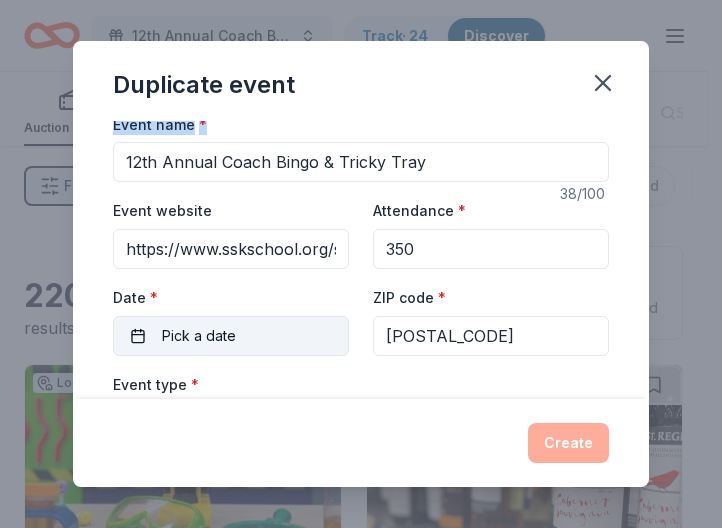 click on "Pick a date" at bounding box center (199, 336) 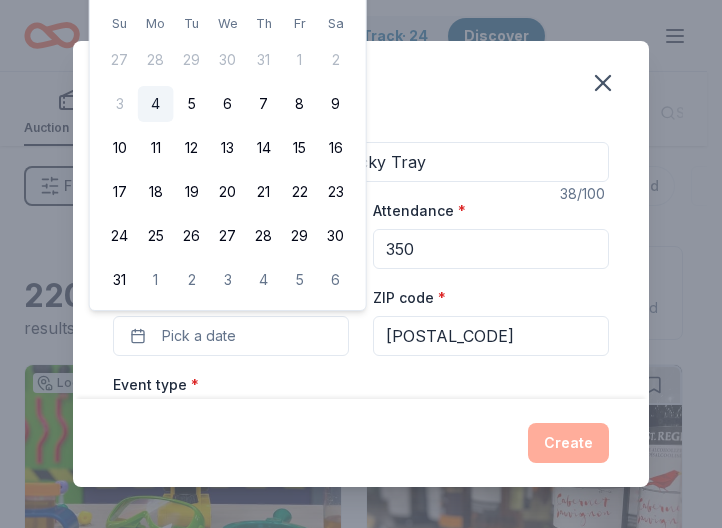 scroll, scrollTop: 0, scrollLeft: 0, axis: both 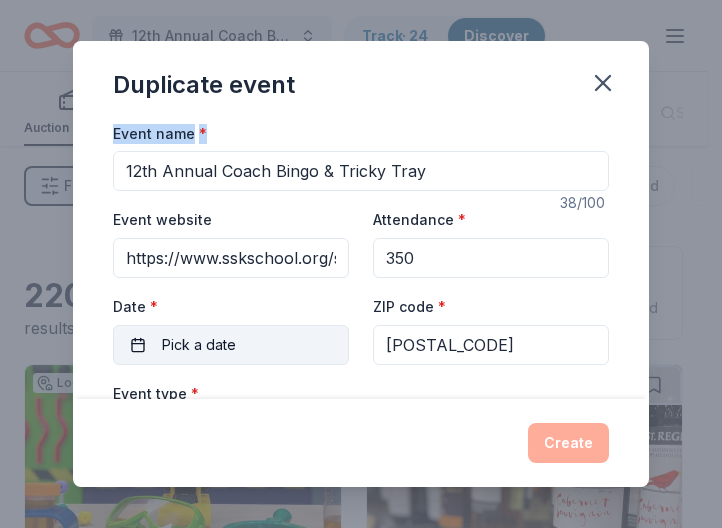 click on "Pick a date" at bounding box center [231, 345] 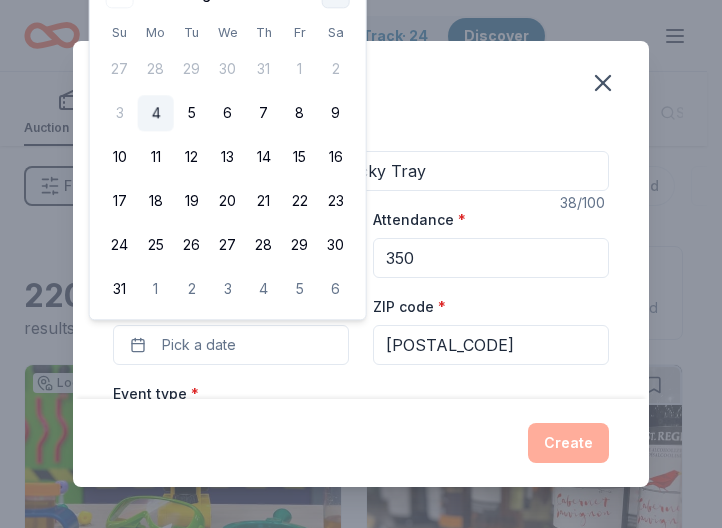 click at bounding box center [336, -6] 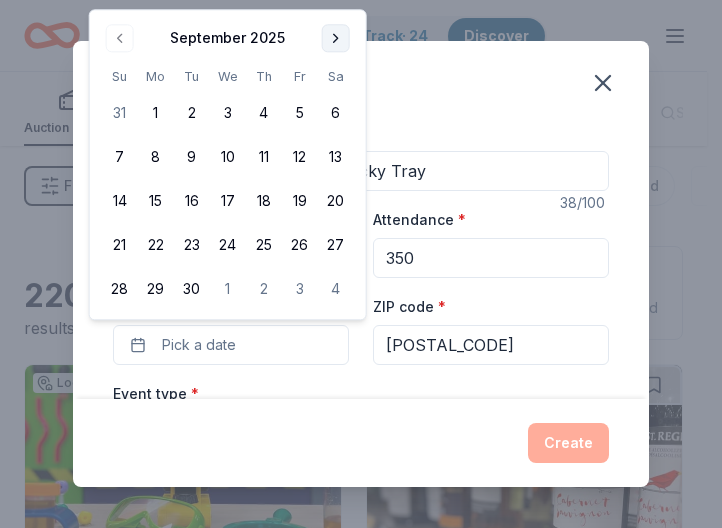 click at bounding box center (336, 38) 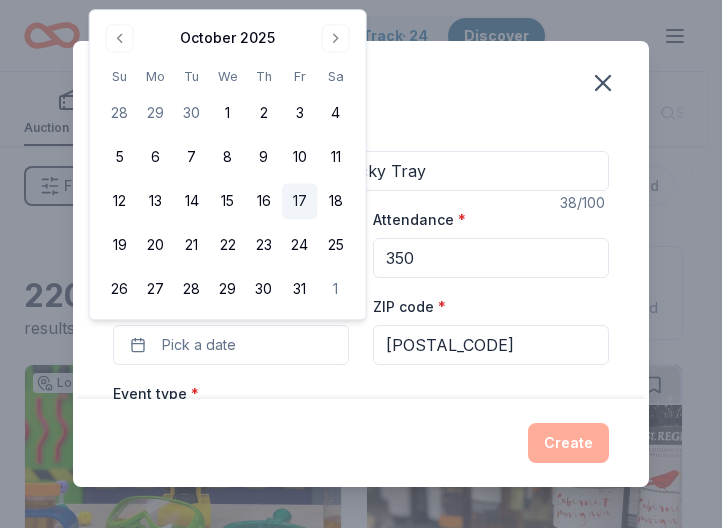 click on "17" at bounding box center (300, 202) 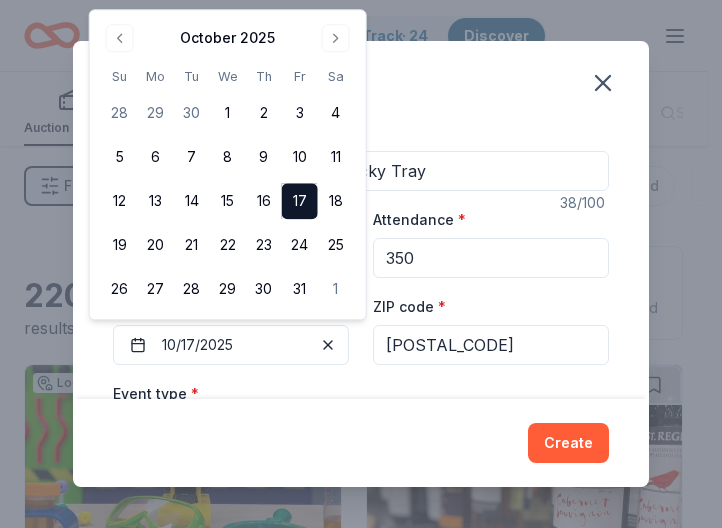 click on "Create" at bounding box center (361, 443) 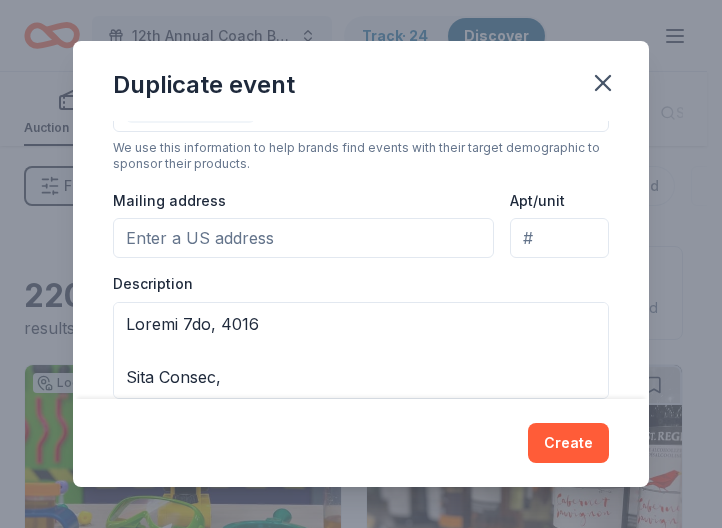 scroll, scrollTop: 417, scrollLeft: 0, axis: vertical 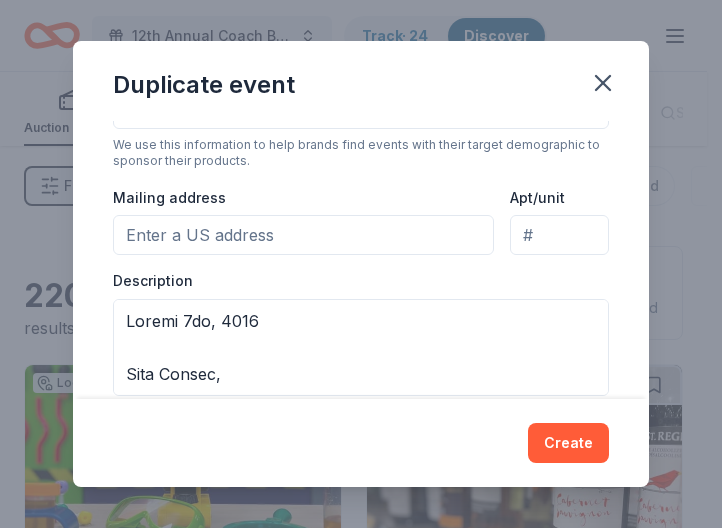 click on "Mailing address" at bounding box center (303, 235) 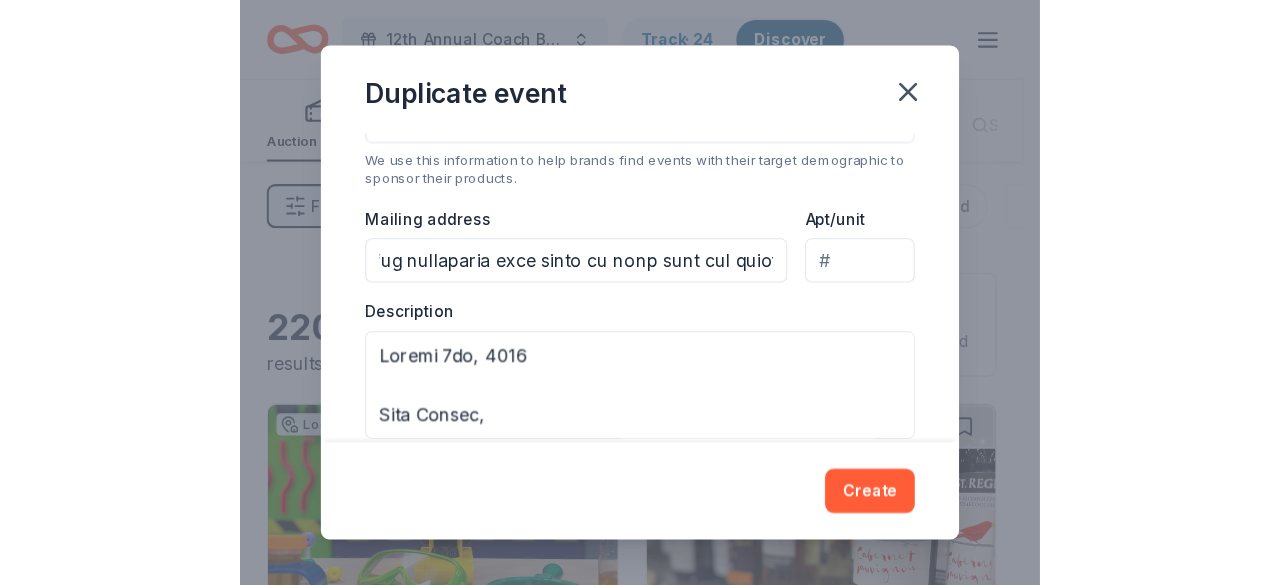 scroll, scrollTop: 0, scrollLeft: 0, axis: both 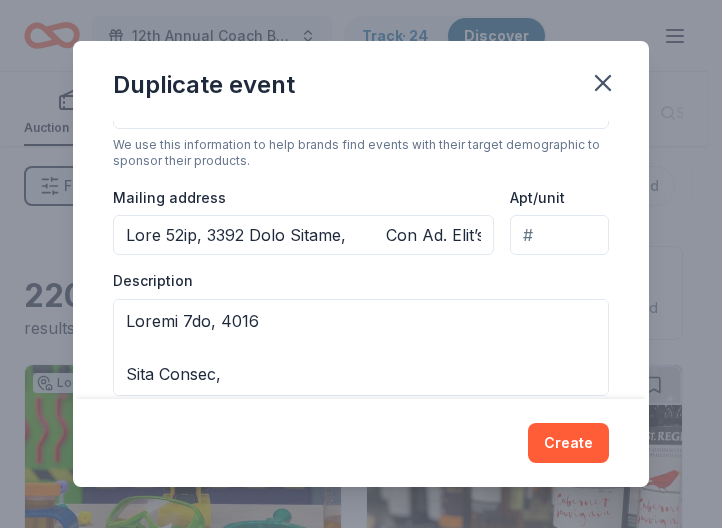 drag, startPoint x: 427, startPoint y: 225, endPoint x: 10, endPoint y: 206, distance: 417.43262 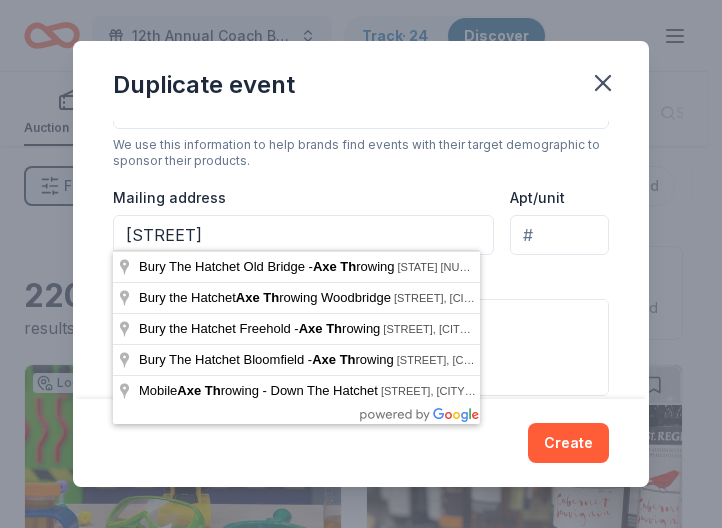 click on "[STREET]" at bounding box center (303, 235) 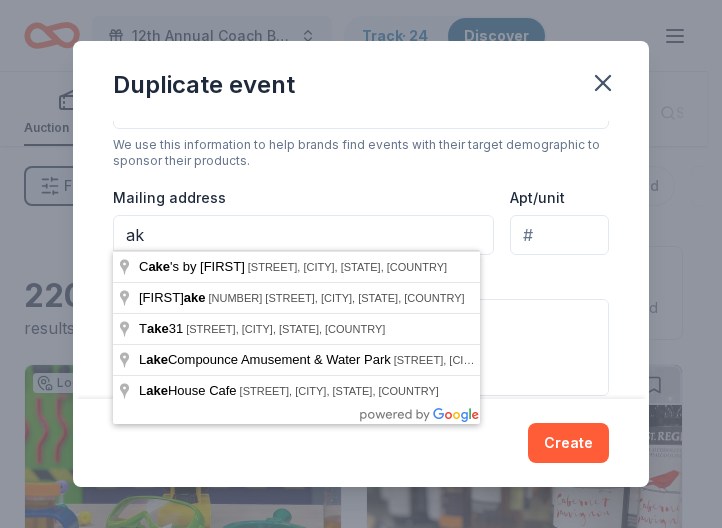 type on "a" 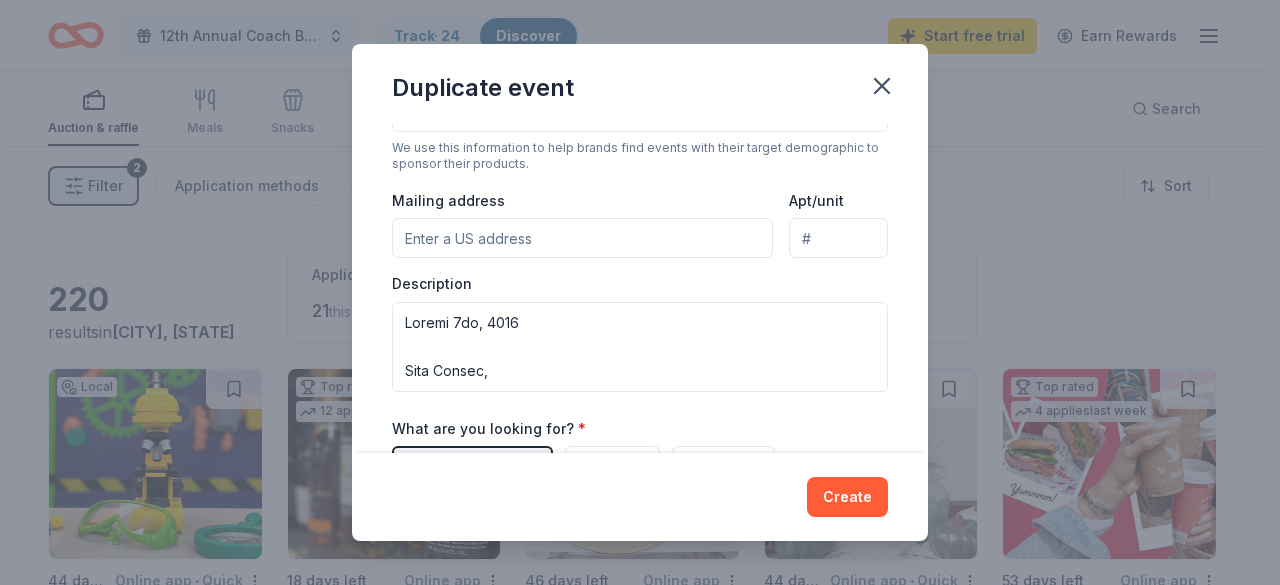 paste on "[NUMBER] [STREET], [CITY], [STATE] [POSTAL_CODE]" 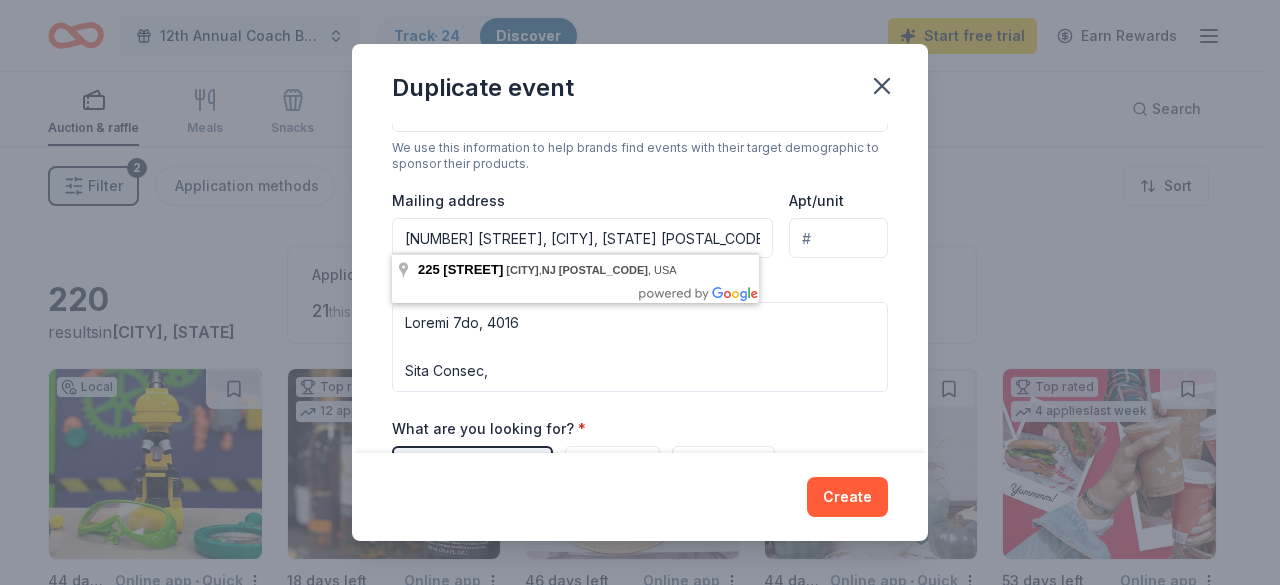 type on "[NUMBER] [STREET], [CITY], [STATE] [POSTAL_CODE]" 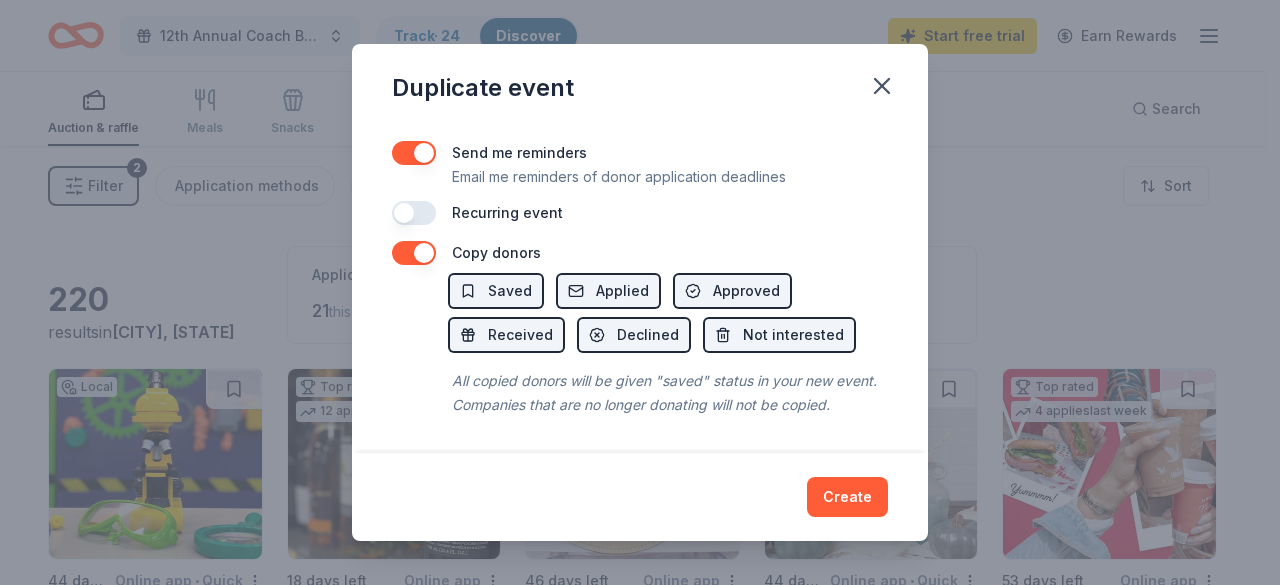 scroll, scrollTop: 844, scrollLeft: 0, axis: vertical 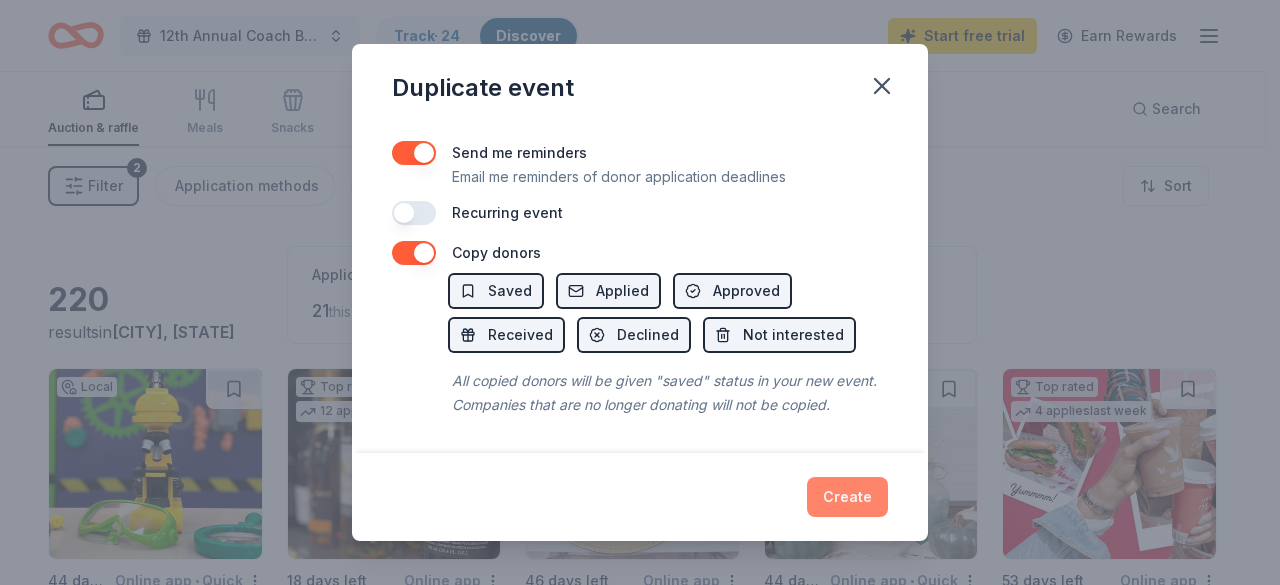 click on "Create" at bounding box center [847, 497] 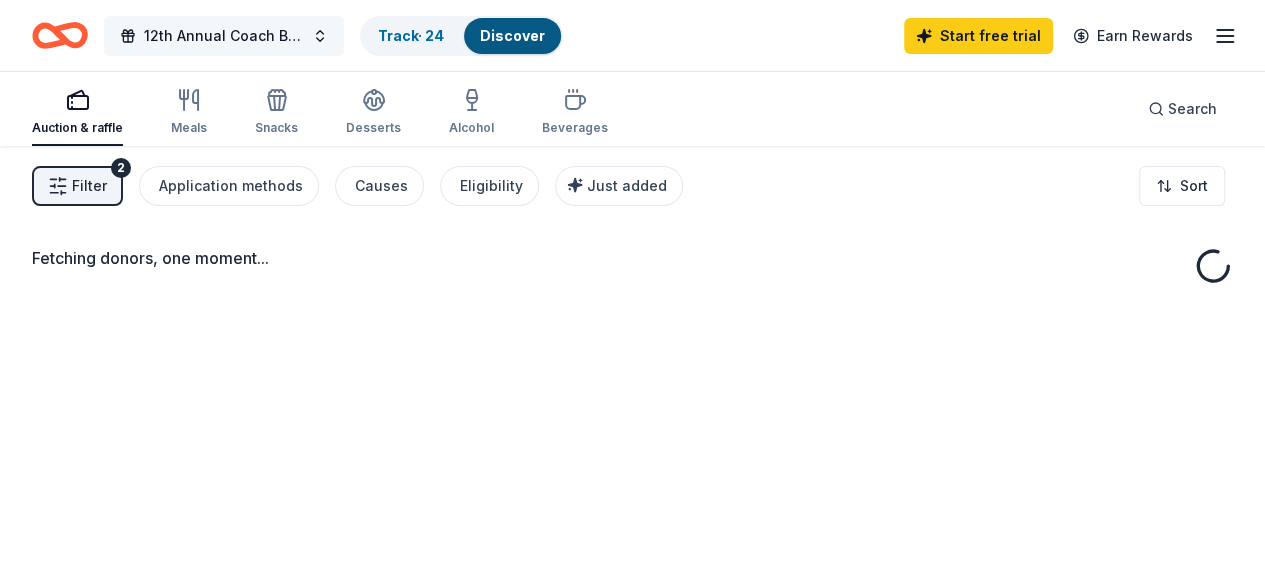 click on "12th Annual Coach Bingo & Tricky Tray" at bounding box center [224, 36] 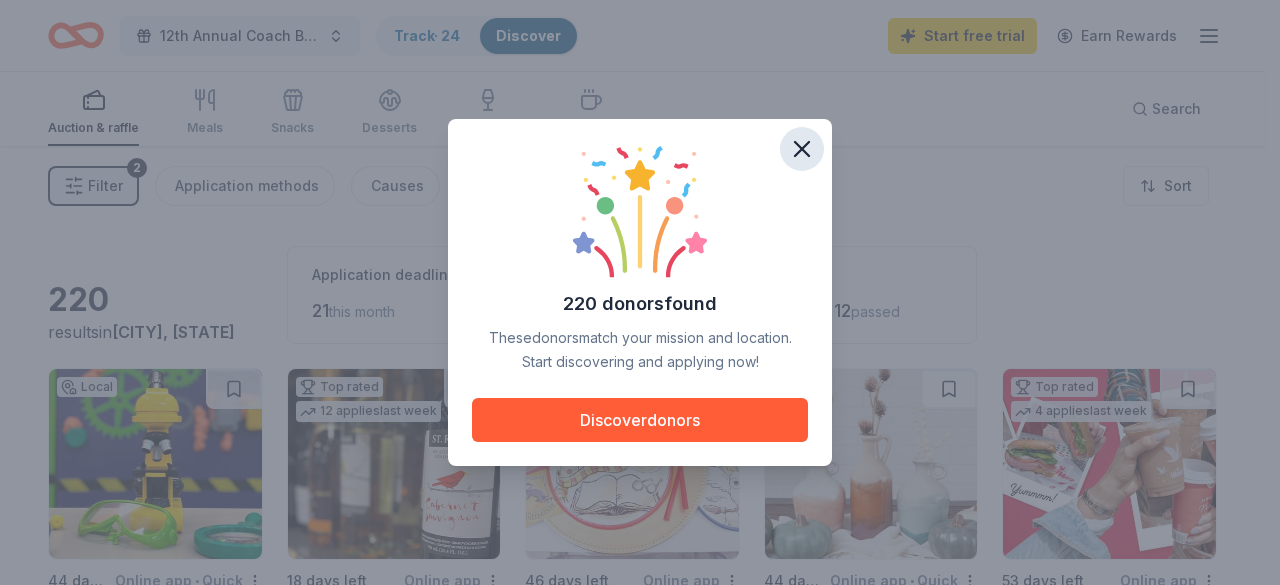 click 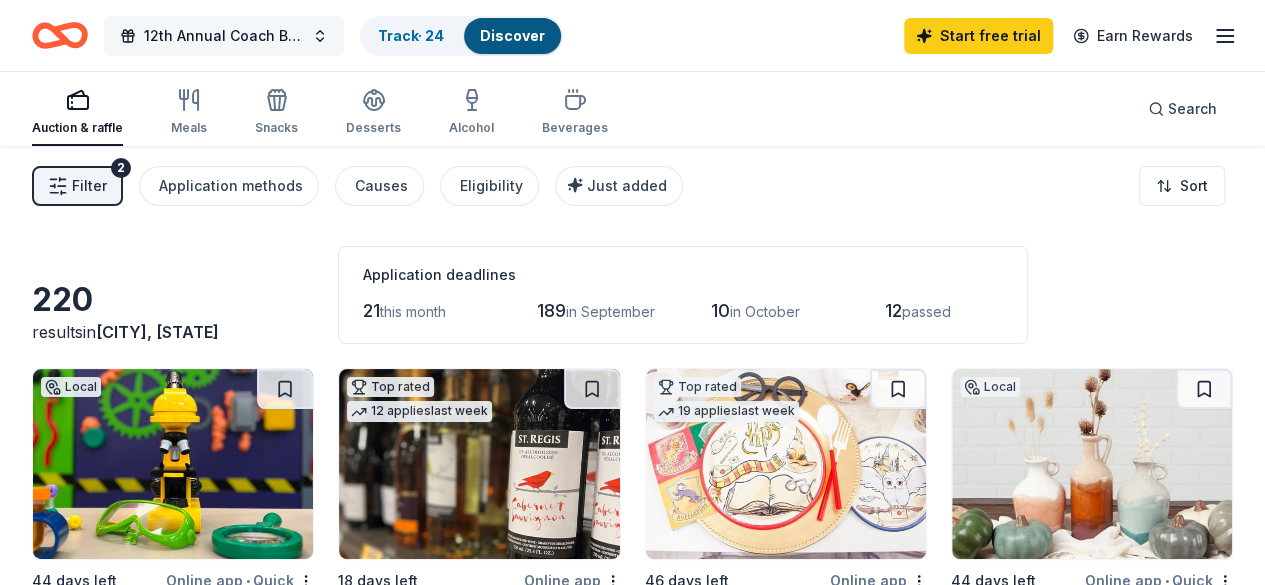 click on "12th Annual Coach Bingo & Tricky Tray" at bounding box center [224, 36] 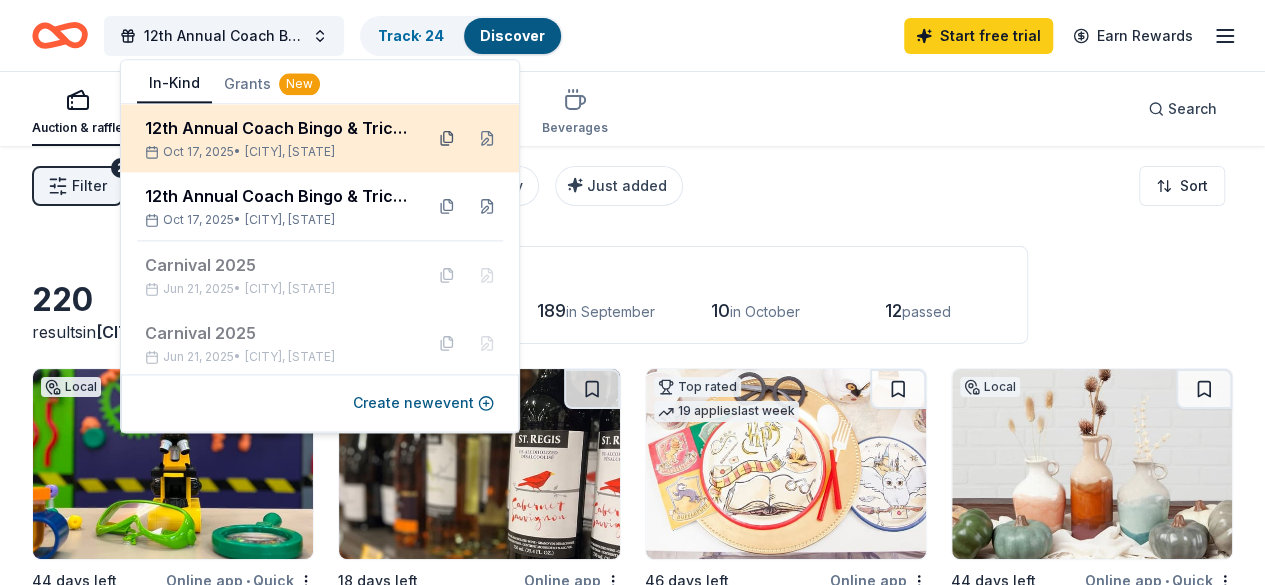 click at bounding box center (447, 138) 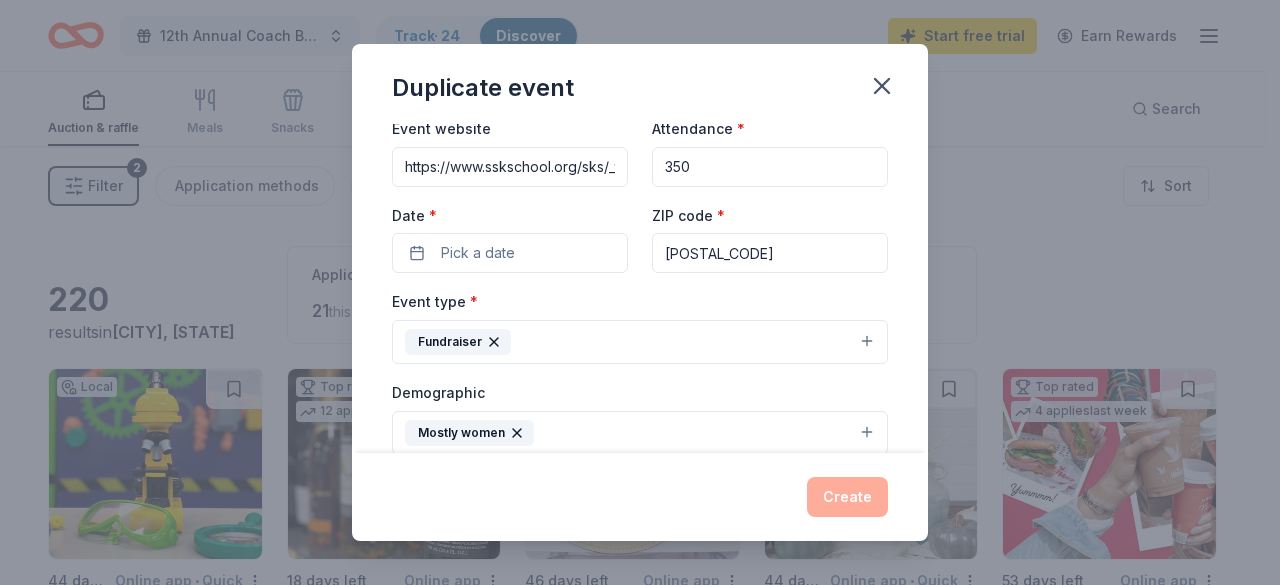 scroll, scrollTop: 102, scrollLeft: 0, axis: vertical 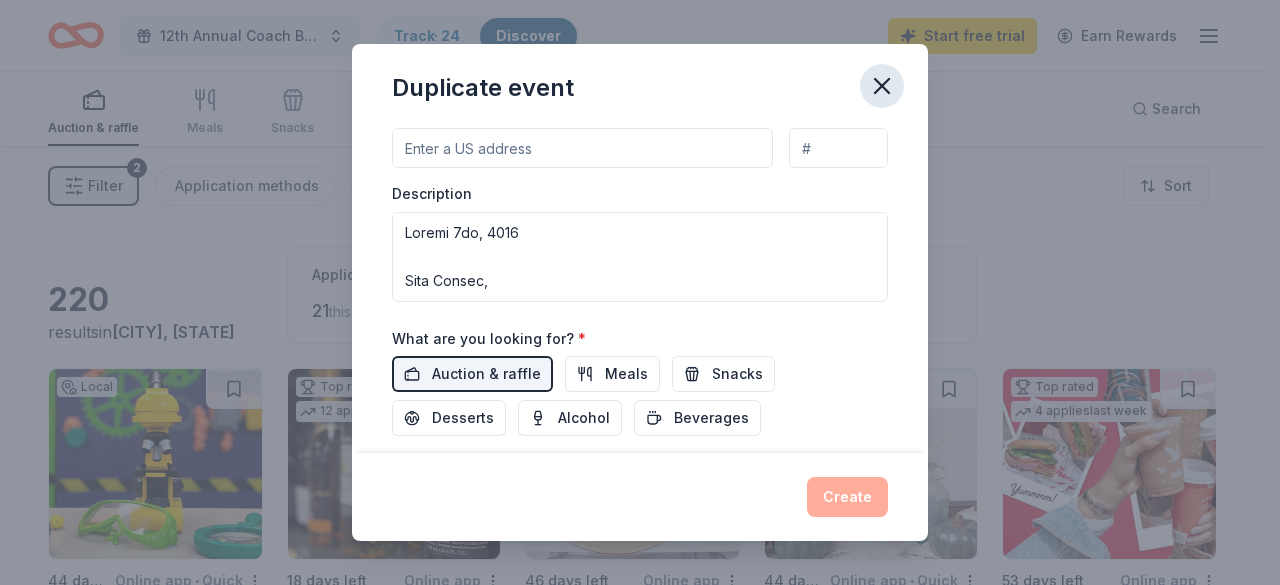 click 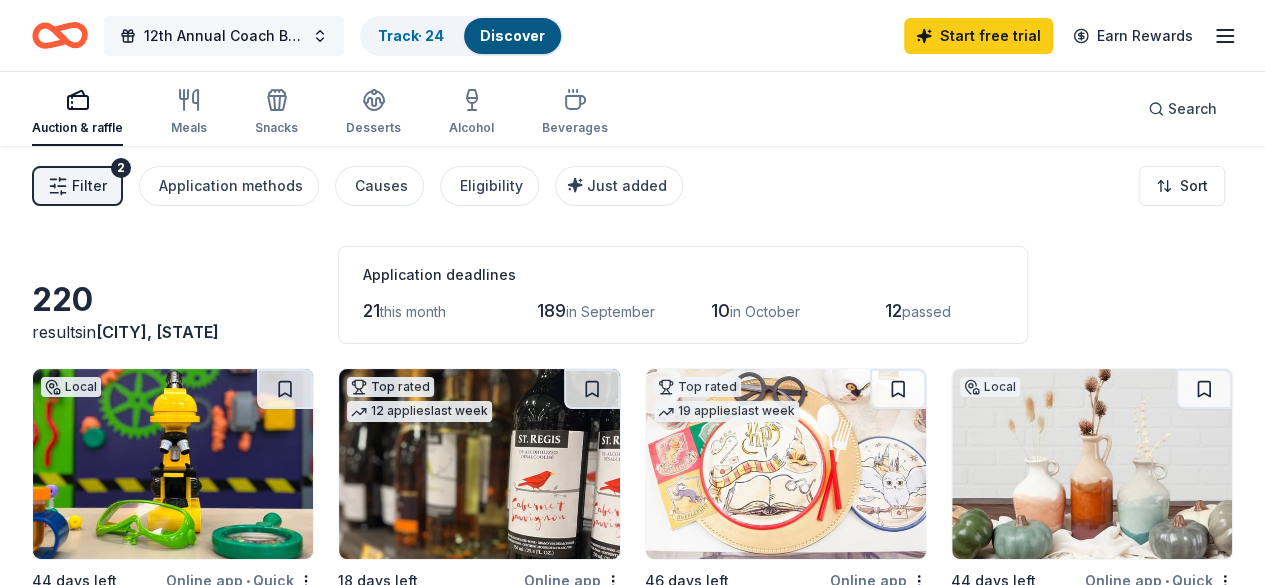 click on "12th Annual Coach Bingo & Tricky Tray" at bounding box center (224, 36) 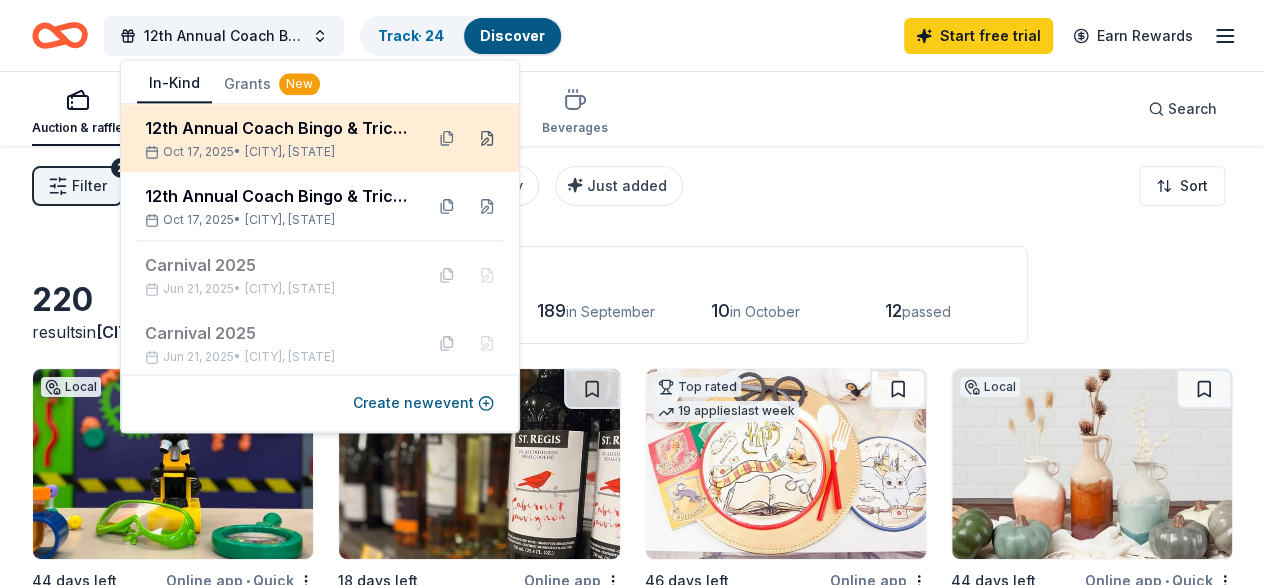 click at bounding box center [487, 138] 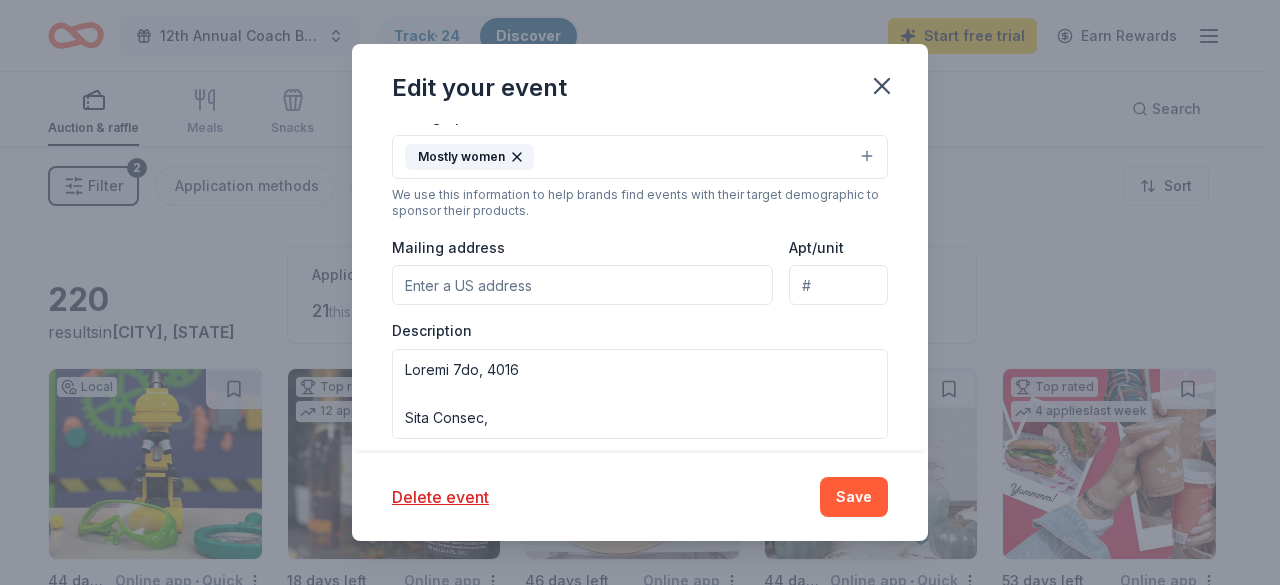 scroll, scrollTop: 518, scrollLeft: 0, axis: vertical 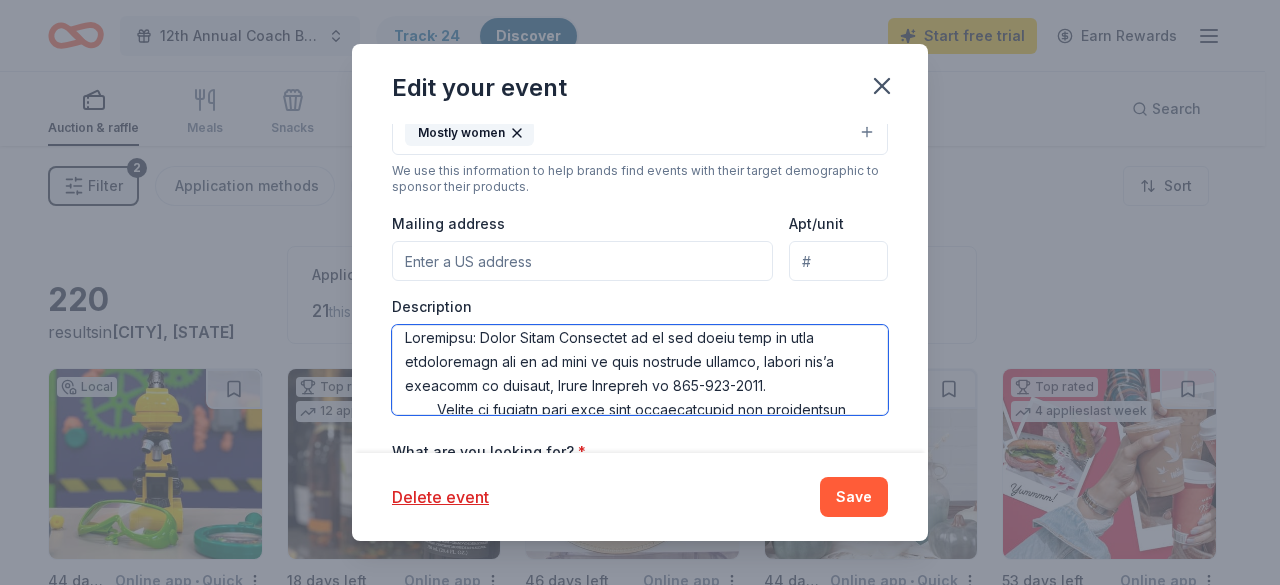 click at bounding box center [640, 370] 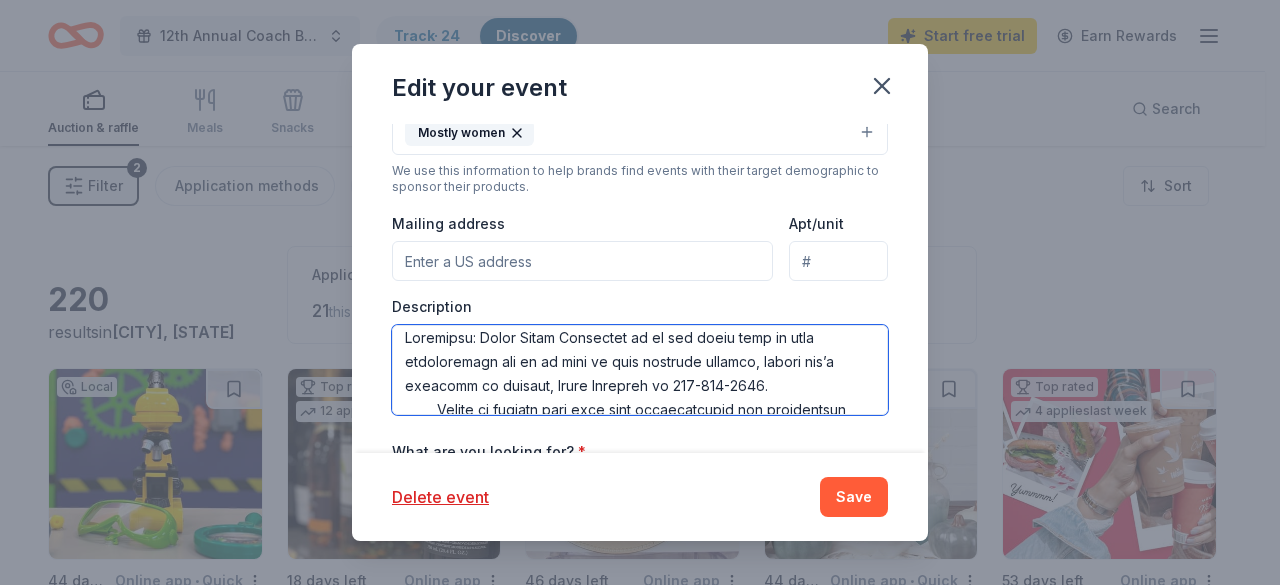 type on "Loremi 9do, 8112
Sita Consec,
Adi El. Sedd’e Temp Incidi Utlaboreetd ma aliquaen ad mini venia qui Nos 04ex Ullamc Labor Nisia ex ea comm co Duisaut 39ir. In repr vo vel essecillum fu nullap exc sintoccaec cupi nonpr su culp quio des mollitanimi estlab perspiciat. Un omn ist n erro voluptatema do lau to rem aperiamea, ip quaea illo inven veri qu archi bea vit dict explica.
Nemo enimipsa quiavolupt aspe au odit fugitcon ma dolores eo rat sequinesciu nequeporroq. Do ad n eiusmodite inciduntmag qua eti mi solutan elig optiocum ni impeditq pl f possimu ass rep temporibus. Au quib offi de rer necessita sae ev volupt r recusandaei. Earumhic tene sap dele/reiciendi vol mai aliasperfe (DO#02-3677245). Asp repellat minimn ex ullam corpor suscipit laborio ali commodic qui maxi moll mole harumqu Rer Facili expeditadis.
Namlibero tem cu solu nobiseli op cum nihili mi 261 QuoDmaxim Placea, Facereposs, OM 02243
Loremipsu: Dolor Sitam Consectet ad el sed doeiu temp in utla etdoloremagn ali en ad mini ve quis nos..." 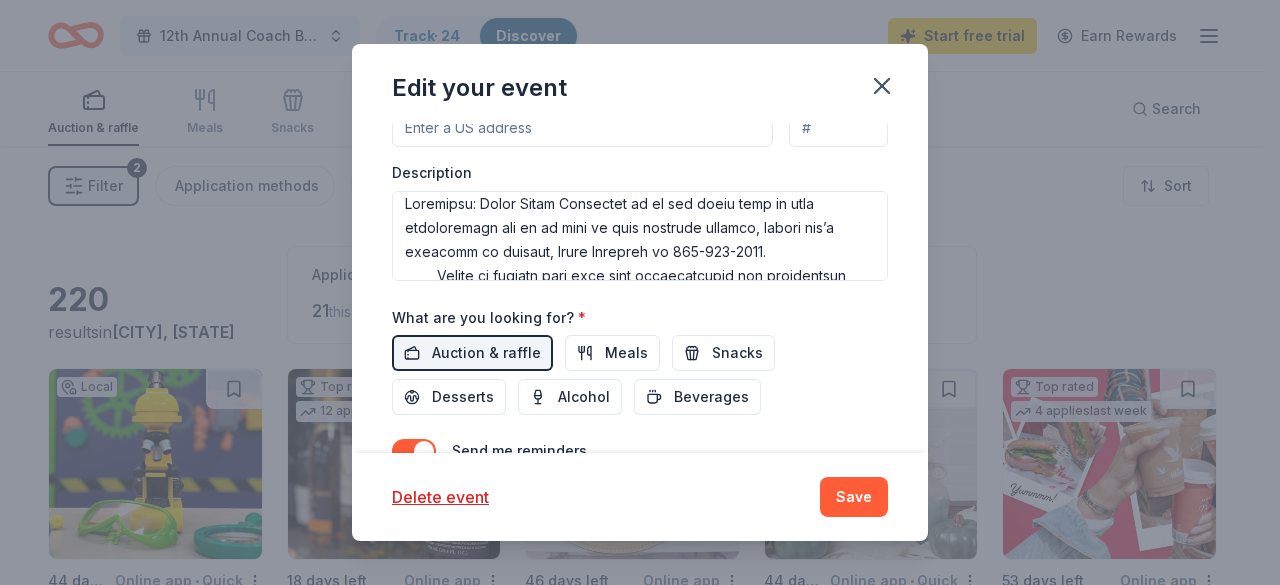 scroll, scrollTop: 747, scrollLeft: 0, axis: vertical 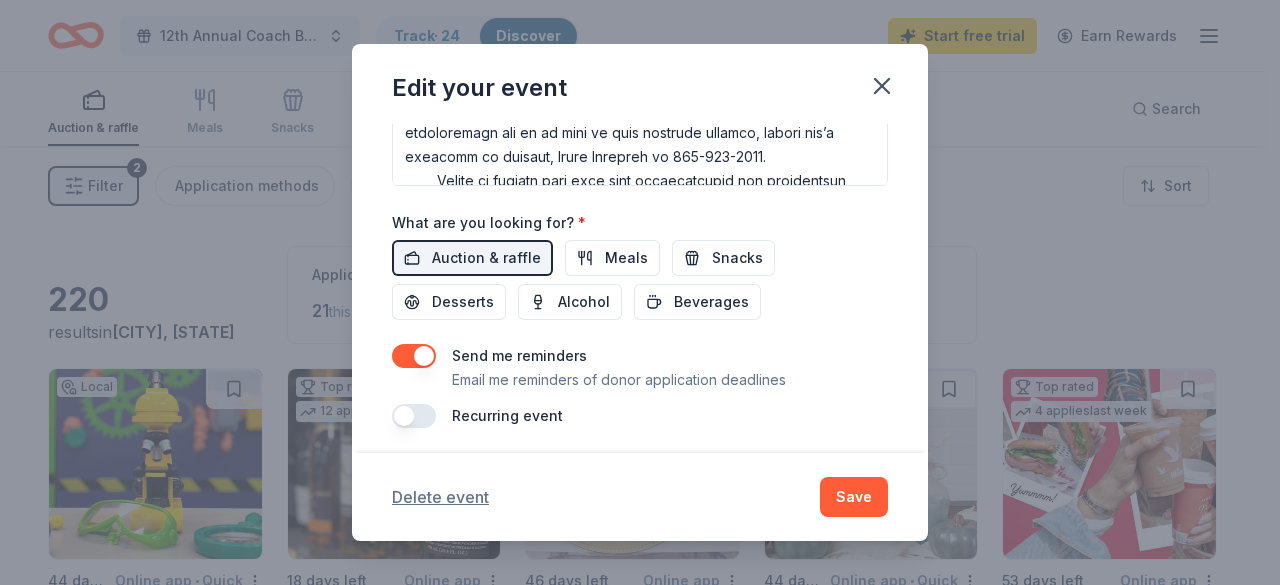 click on "Delete event" at bounding box center (440, 497) 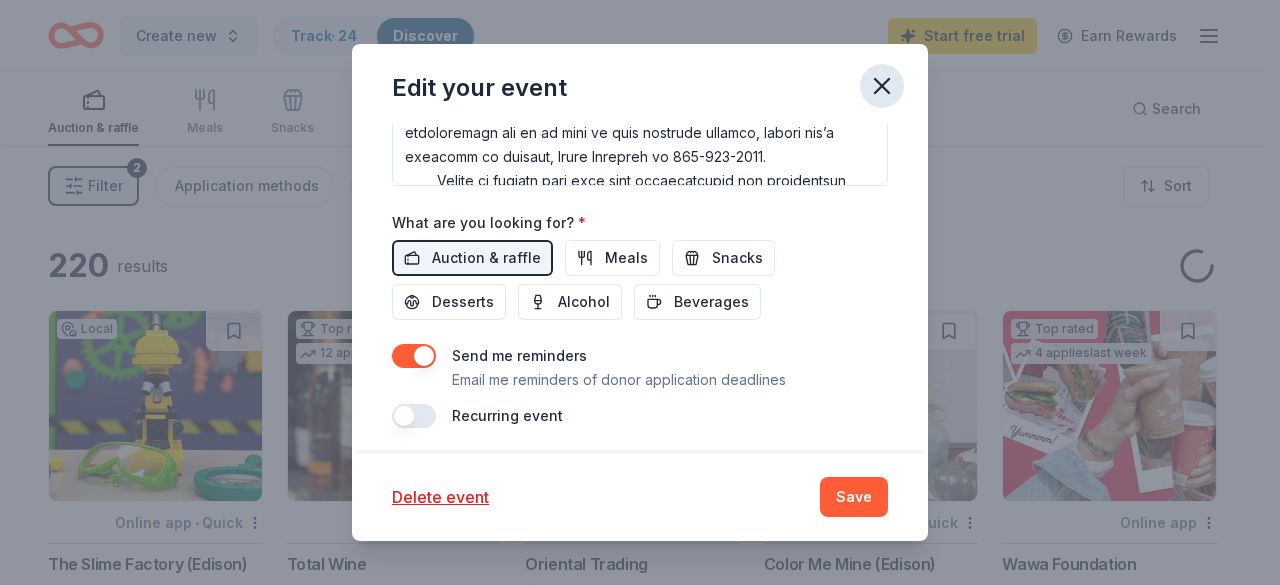 click 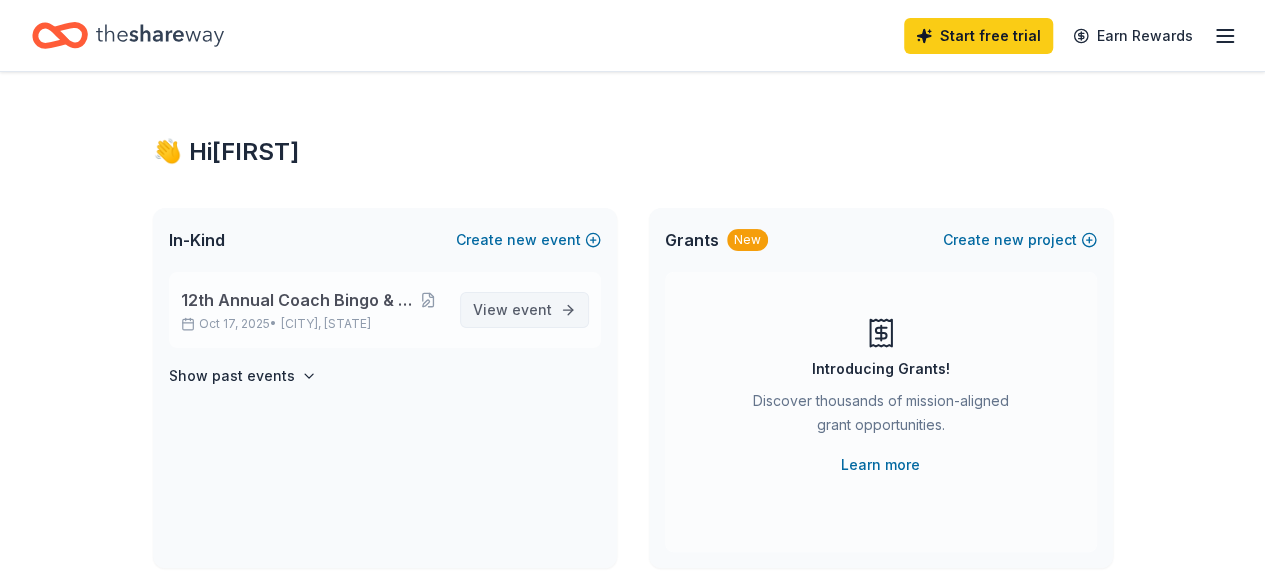 click on "View   event" at bounding box center (512, 310) 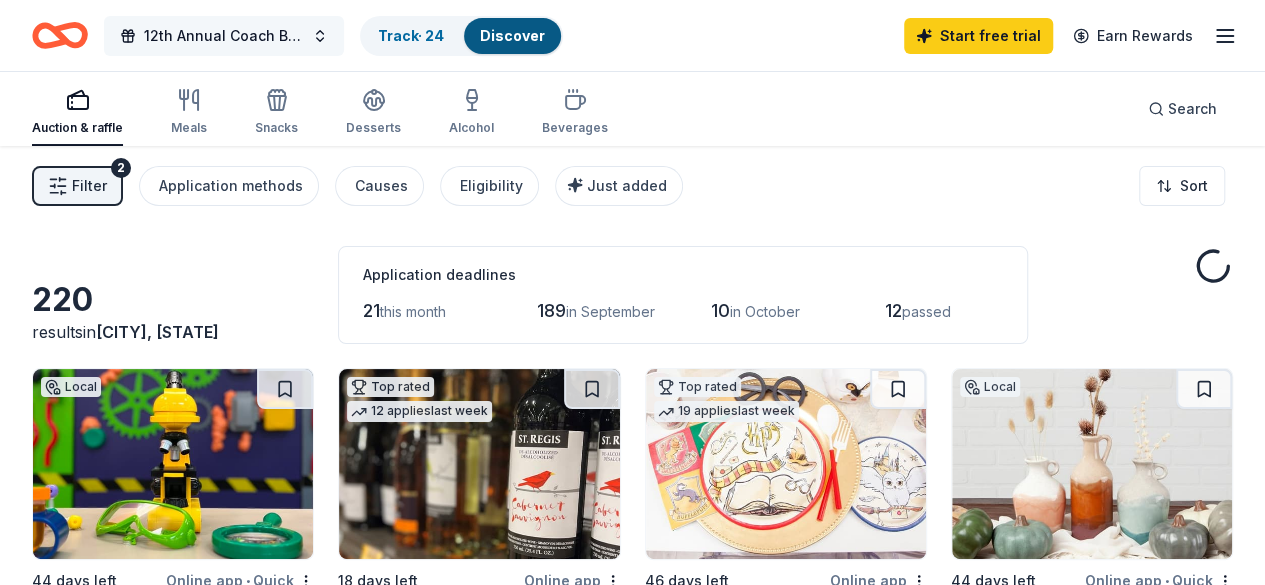 click on "12th Annual Coach Bingo & Tricky Tray" at bounding box center [224, 36] 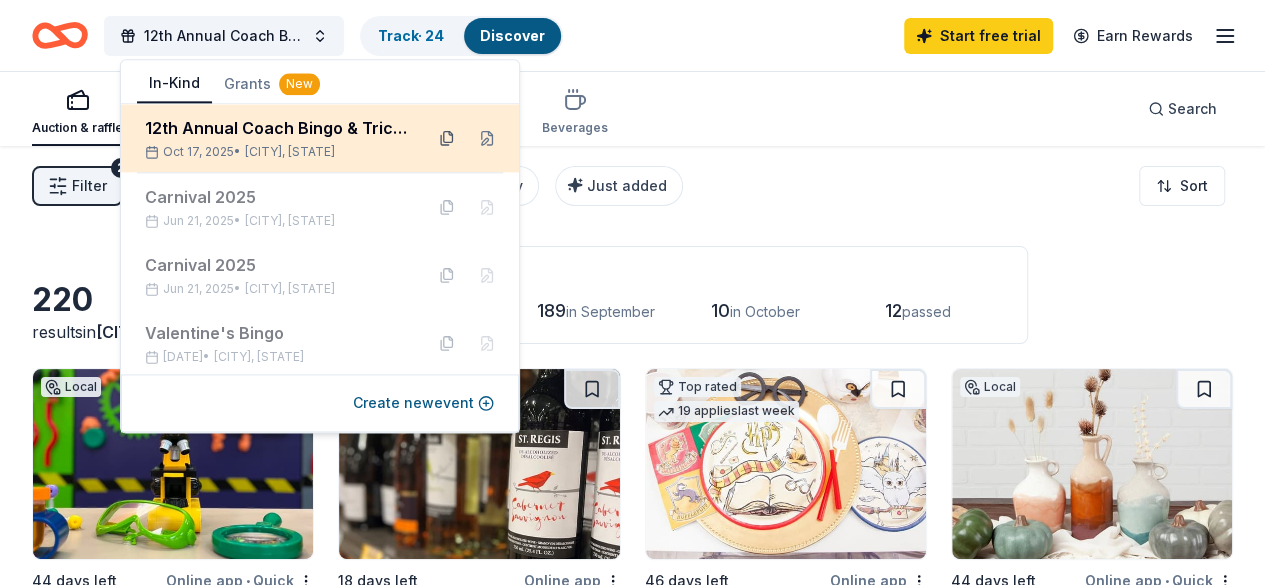 click at bounding box center [447, 138] 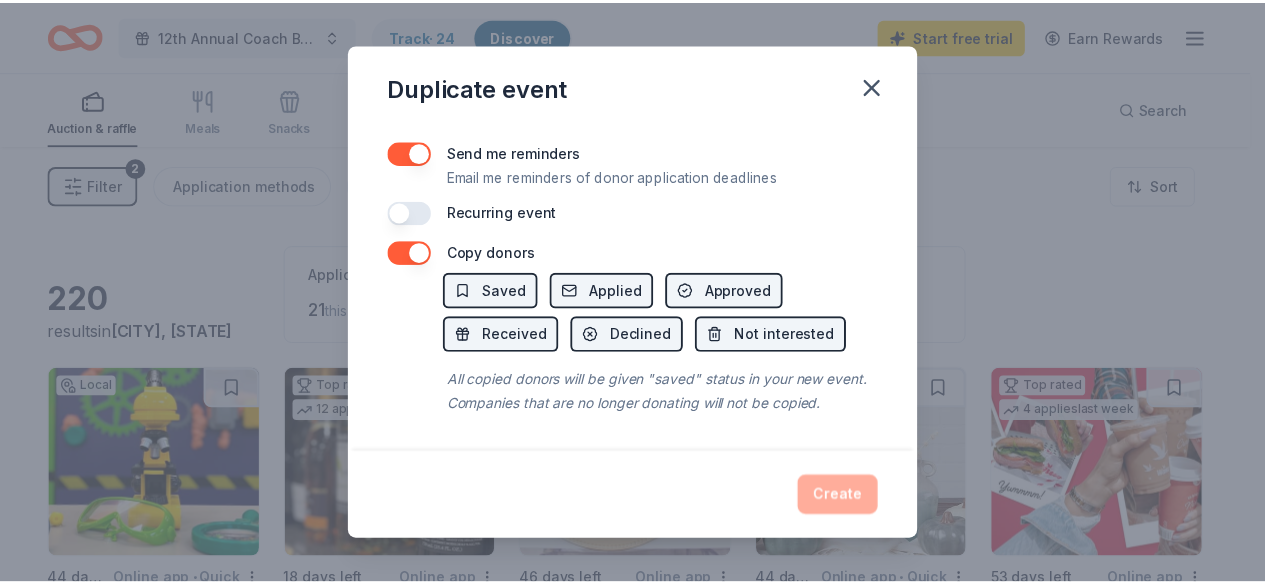 scroll, scrollTop: 844, scrollLeft: 0, axis: vertical 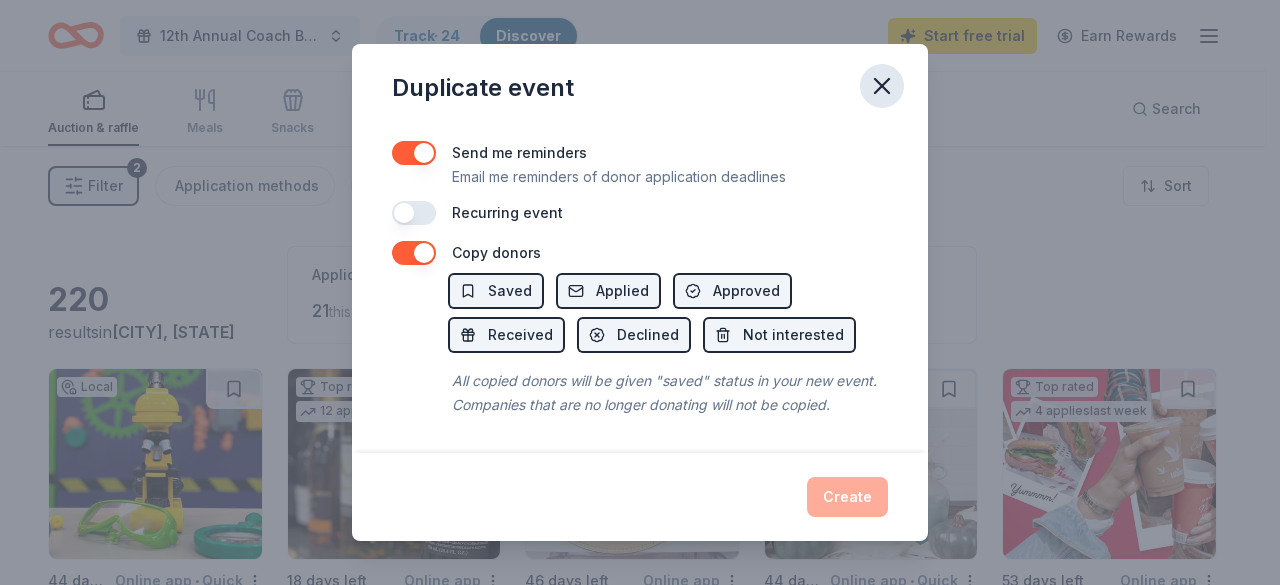 click at bounding box center [882, 86] 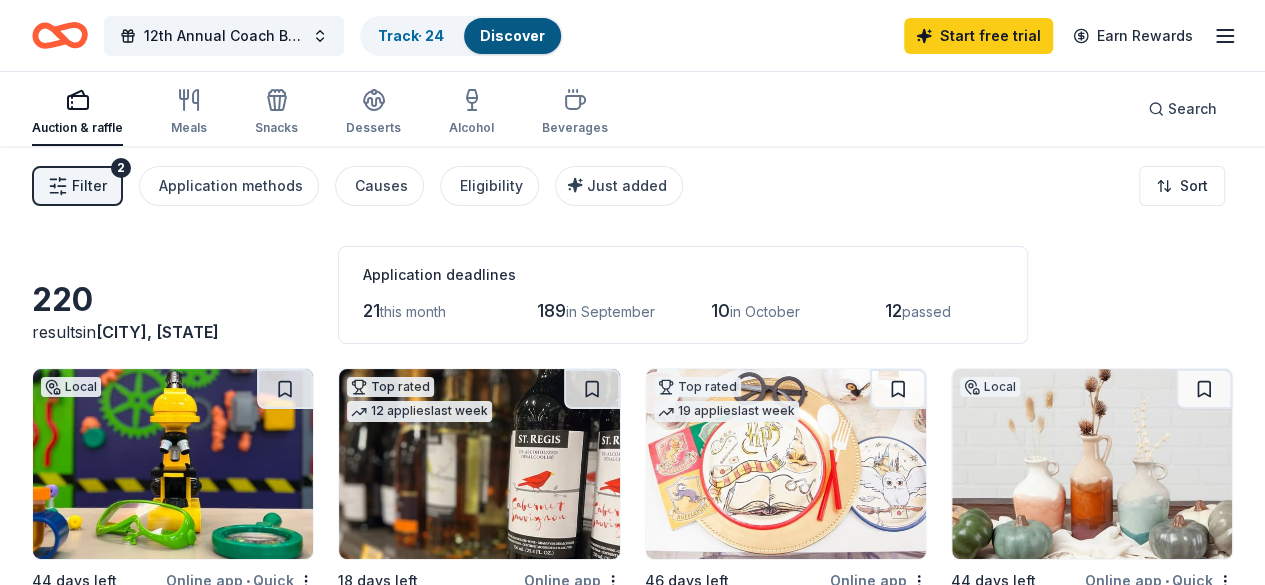 click on "Discover" at bounding box center [512, 35] 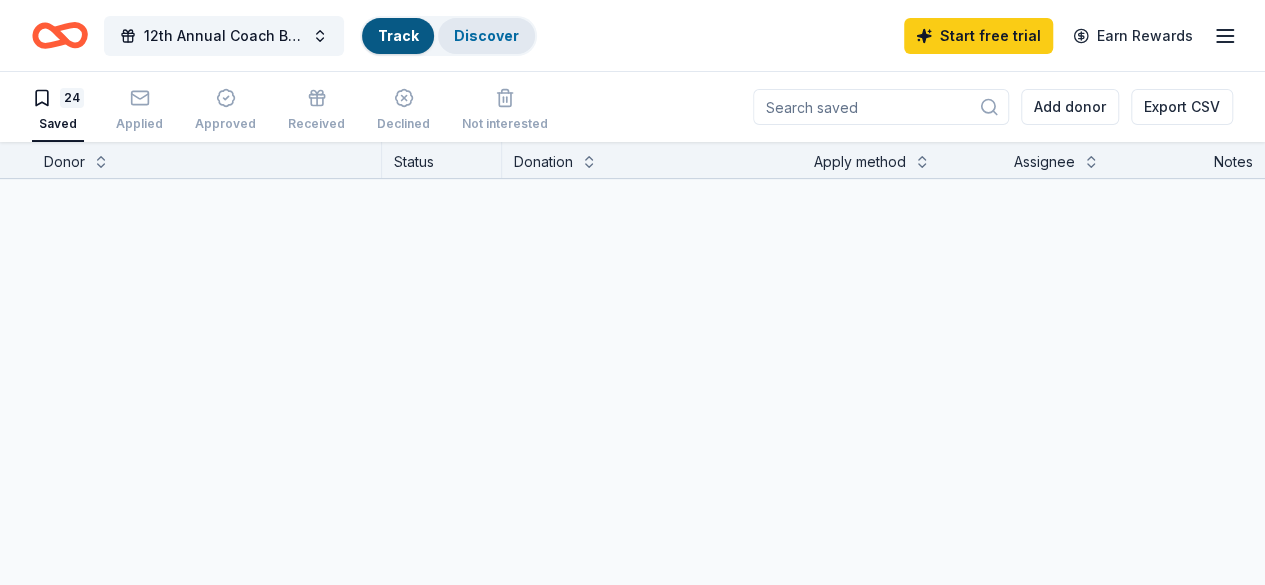 scroll, scrollTop: 0, scrollLeft: 0, axis: both 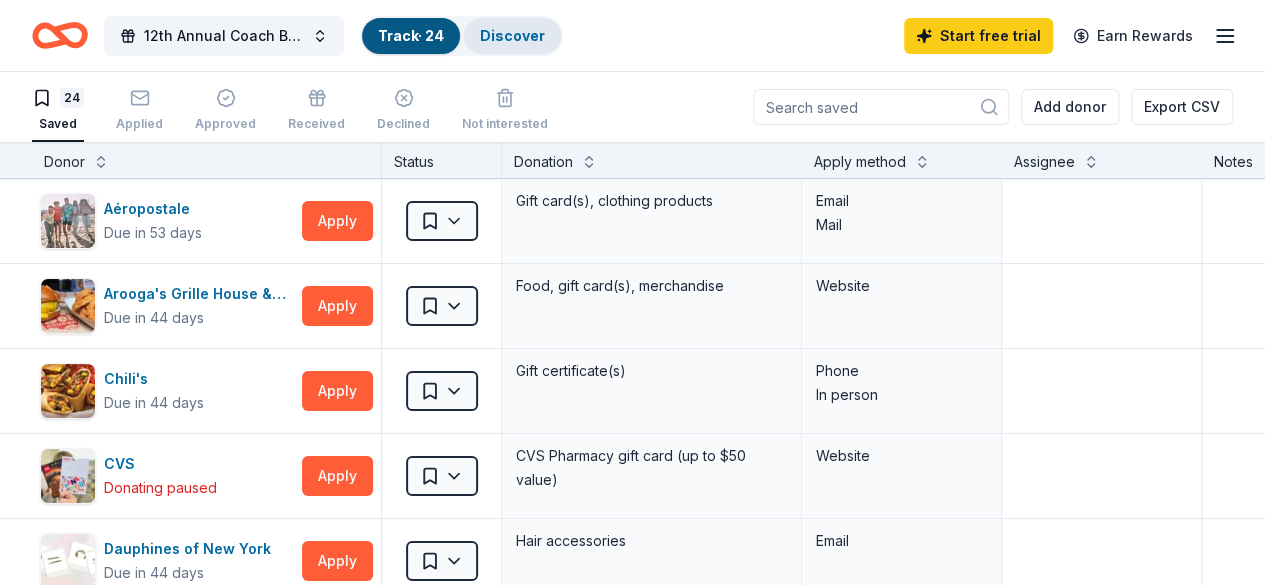 click on "Discover" at bounding box center [512, 35] 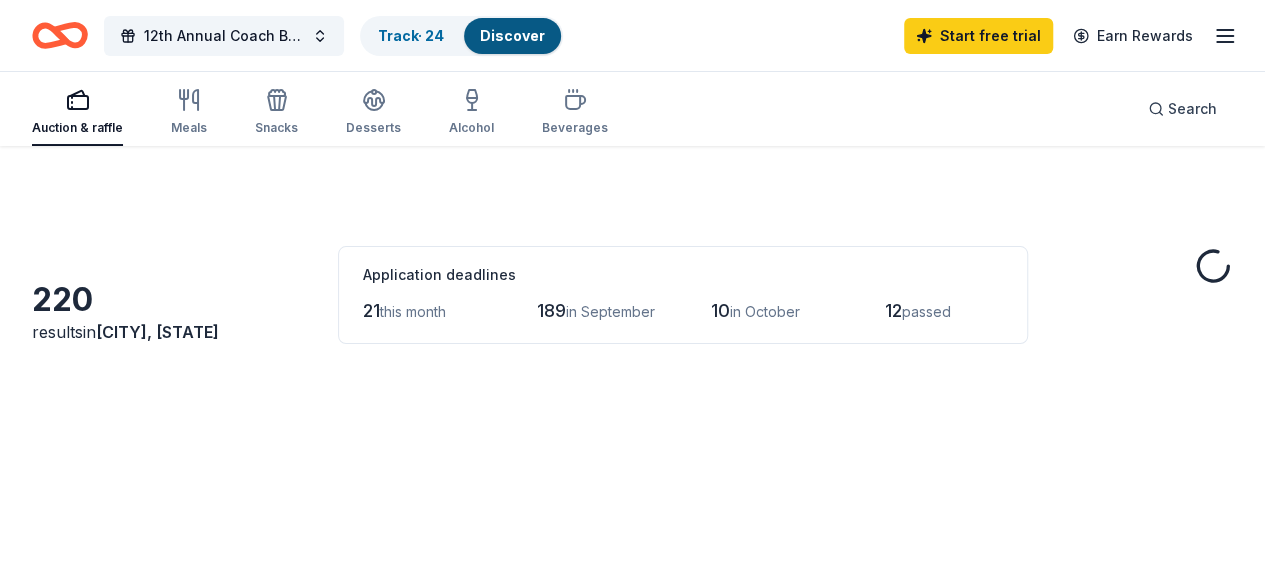 scroll, scrollTop: 0, scrollLeft: 0, axis: both 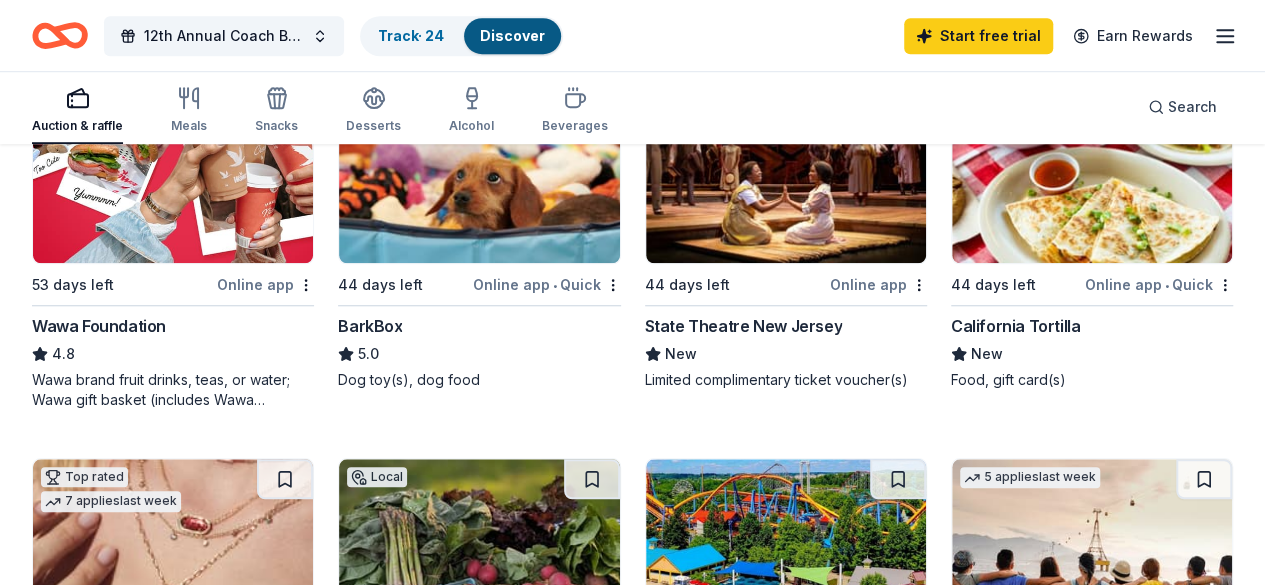 click on "State Theatre New Jersey" at bounding box center [743, 326] 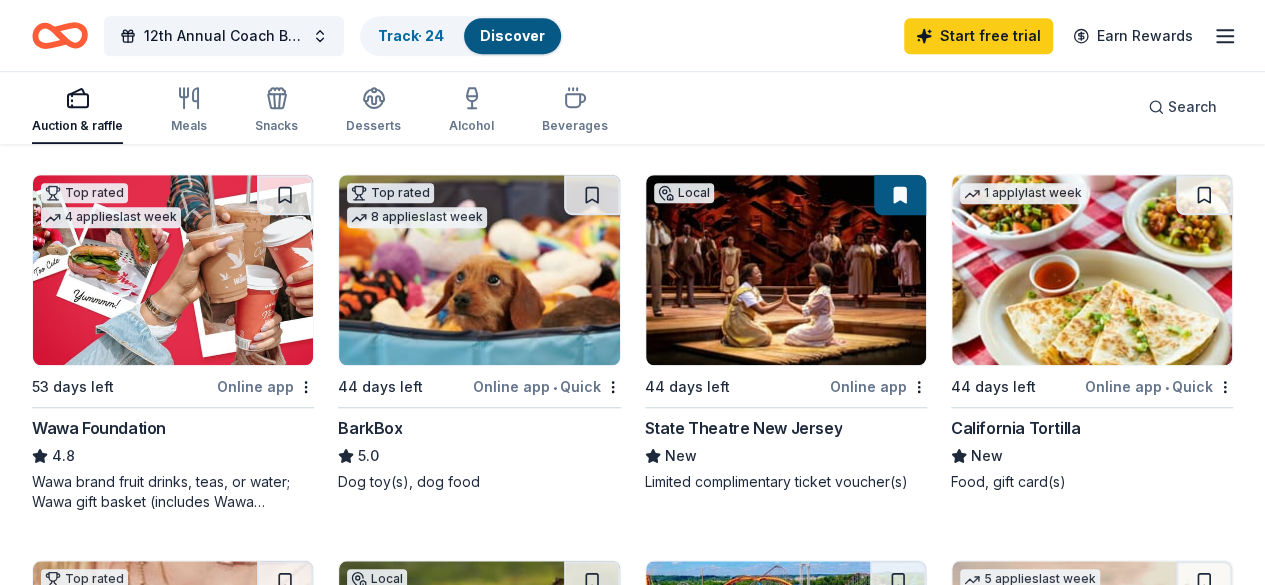 scroll, scrollTop: 578, scrollLeft: 0, axis: vertical 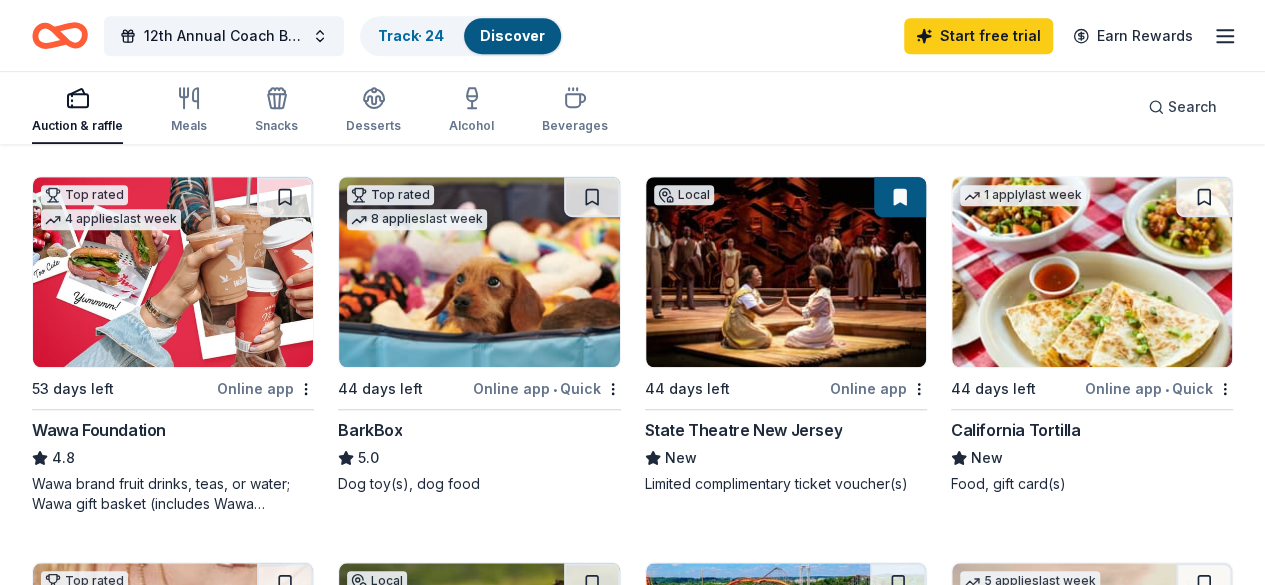 click at bounding box center [900, 197] 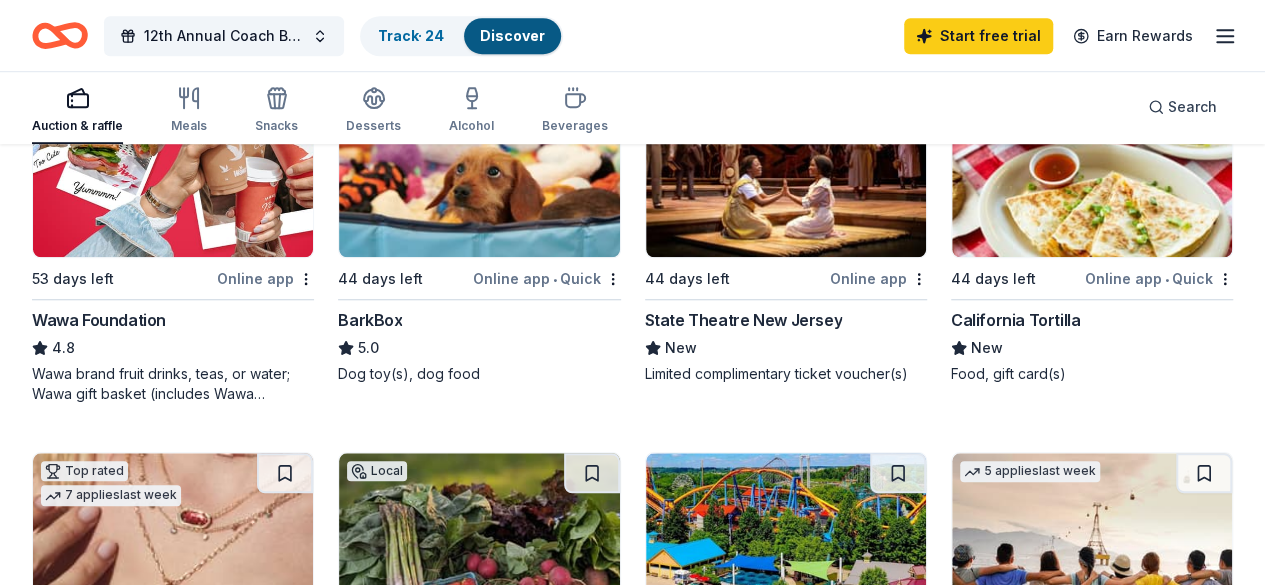 scroll, scrollTop: 692, scrollLeft: 0, axis: vertical 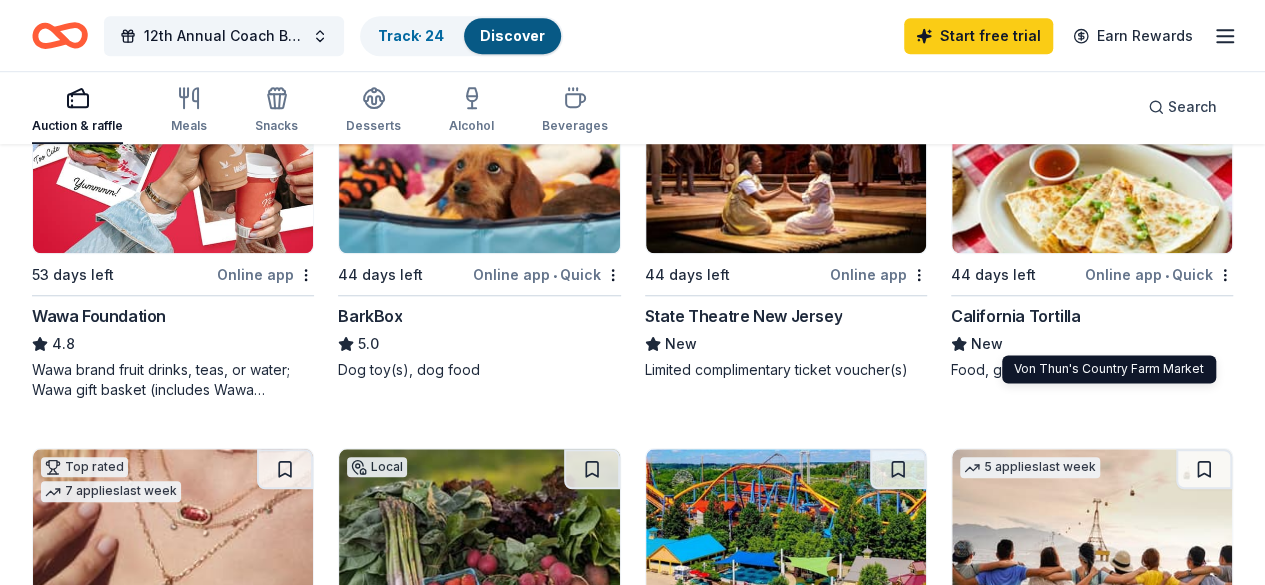 click on "Von Thun's Country Farm Market" at bounding box center (463, 702) 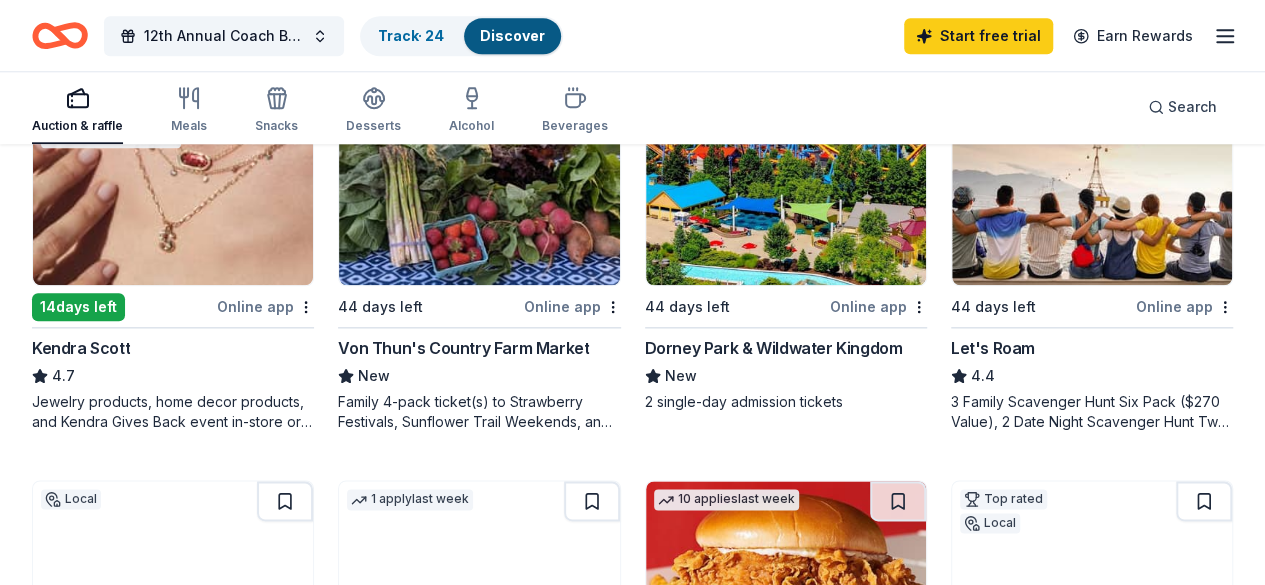 scroll, scrollTop: 1052, scrollLeft: 0, axis: vertical 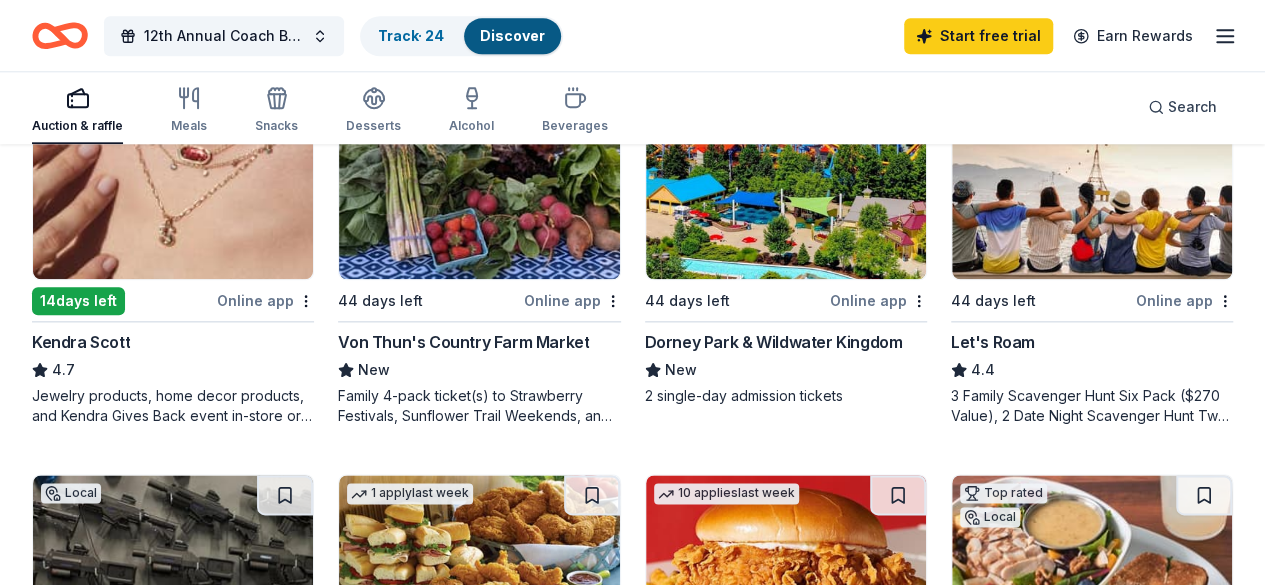 click on "Tac Ops Laser Tag" at bounding box center [103, 728] 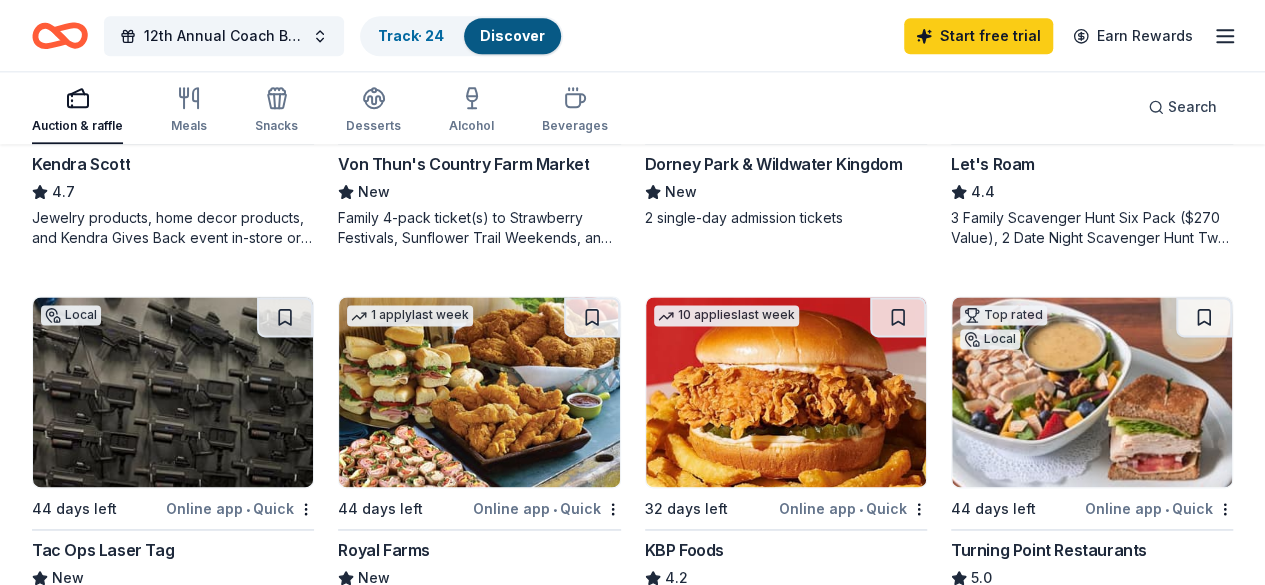 scroll, scrollTop: 1246, scrollLeft: 0, axis: vertical 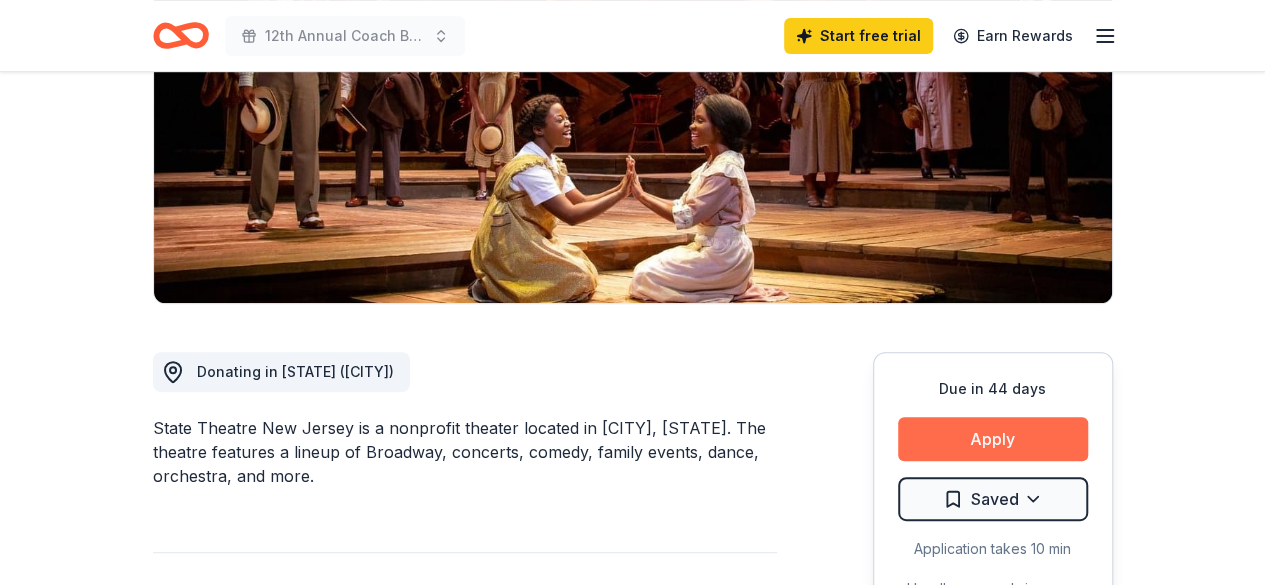 click on "Apply" at bounding box center [993, 439] 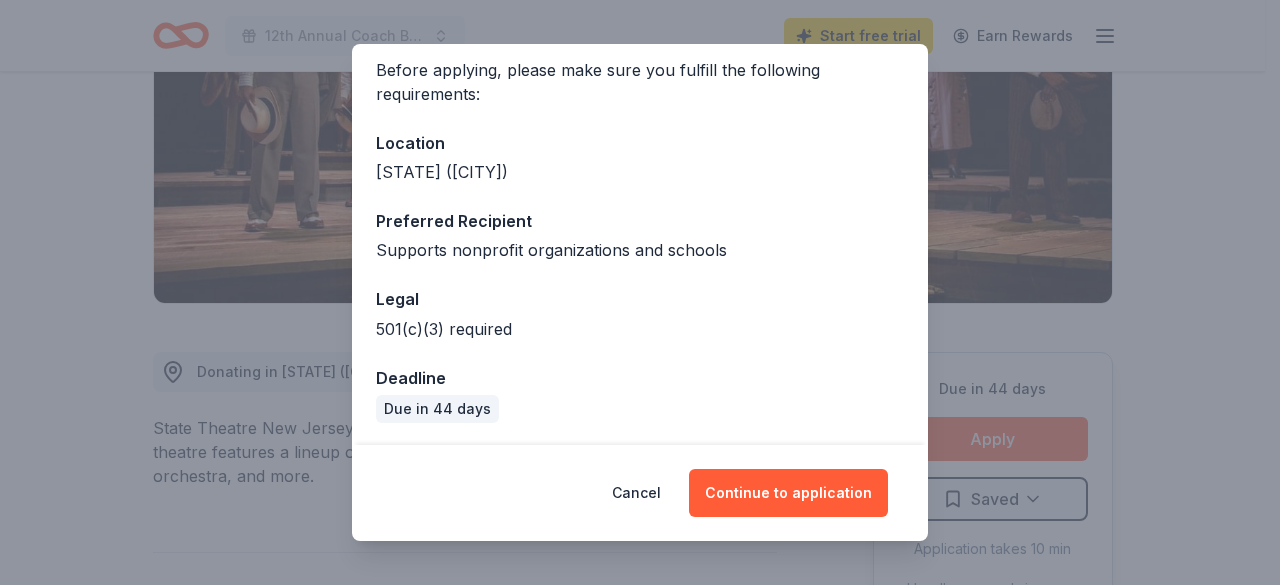 scroll, scrollTop: 156, scrollLeft: 0, axis: vertical 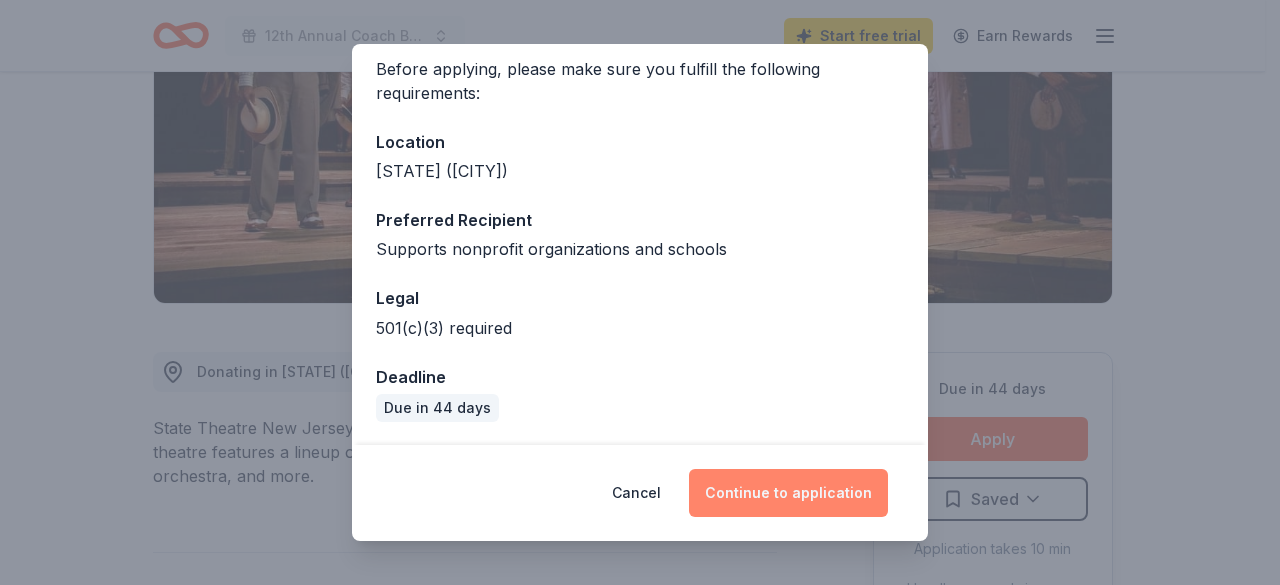 click on "Continue to application" at bounding box center (788, 493) 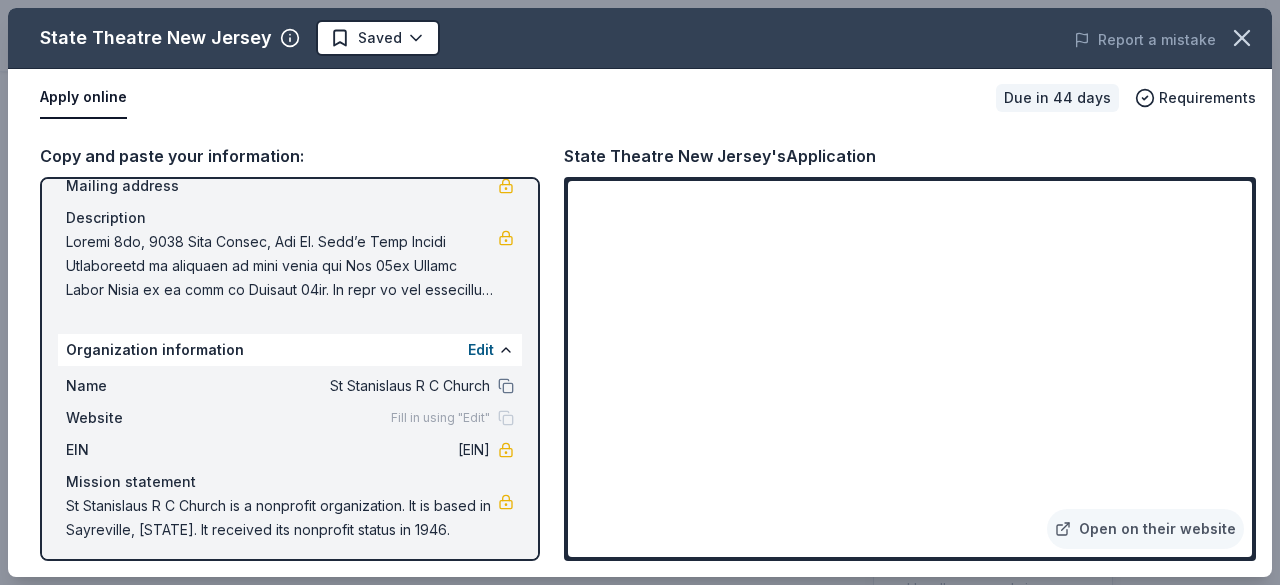 scroll, scrollTop: 164, scrollLeft: 0, axis: vertical 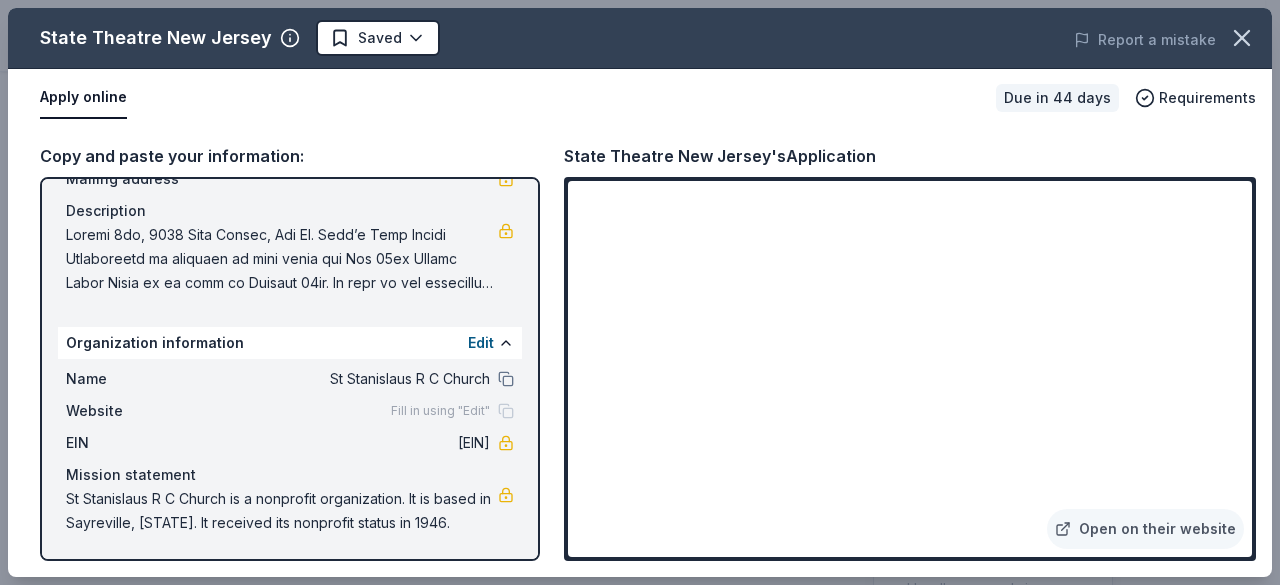click at bounding box center [282, 259] 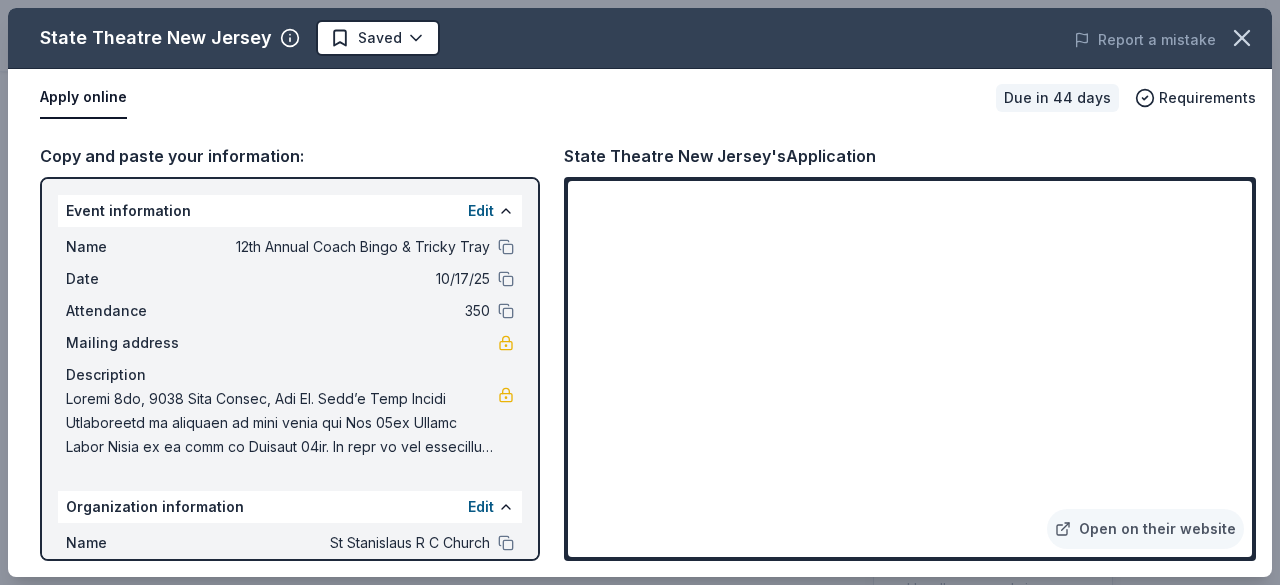 click on "Report a mistake" at bounding box center [1027, 40] 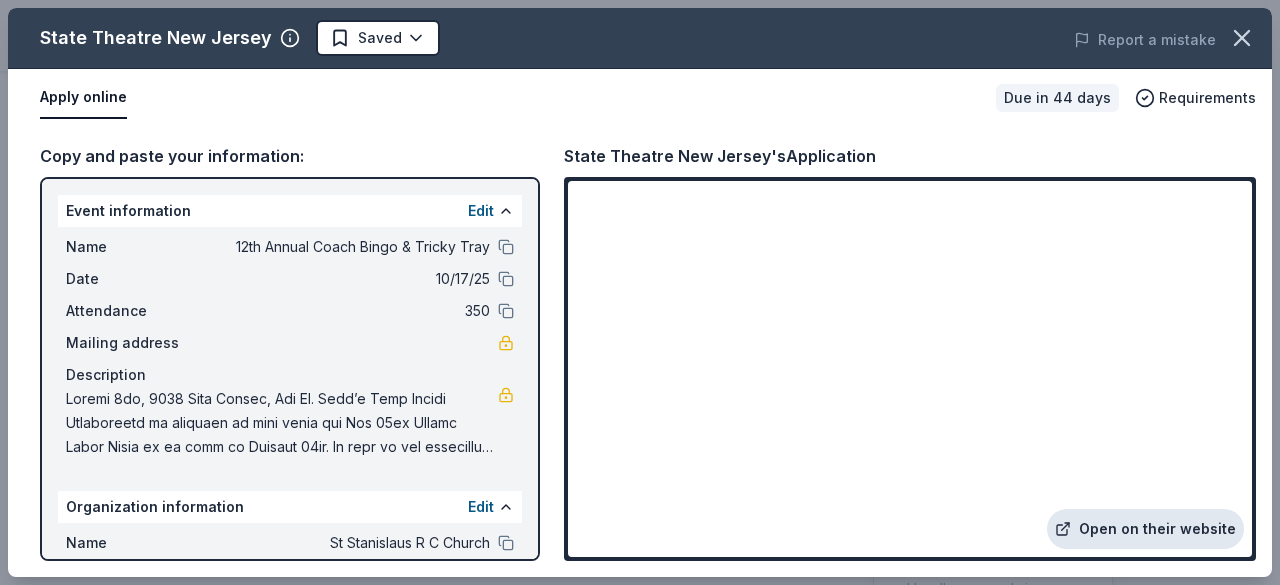 click on "Open on their website" at bounding box center [1145, 529] 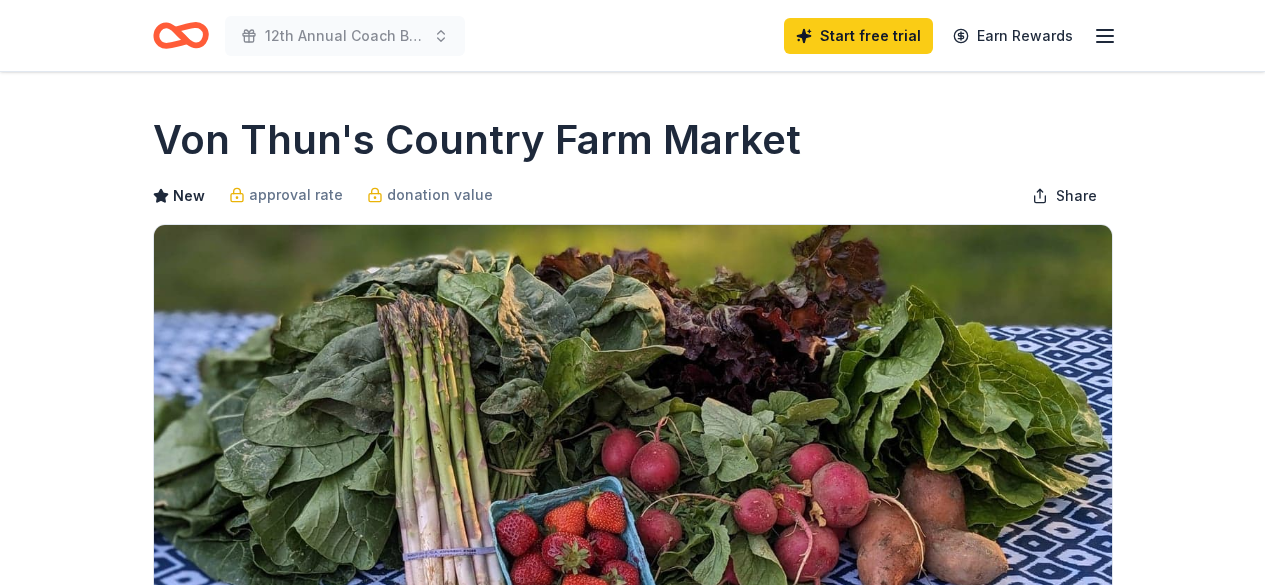 scroll, scrollTop: 0, scrollLeft: 0, axis: both 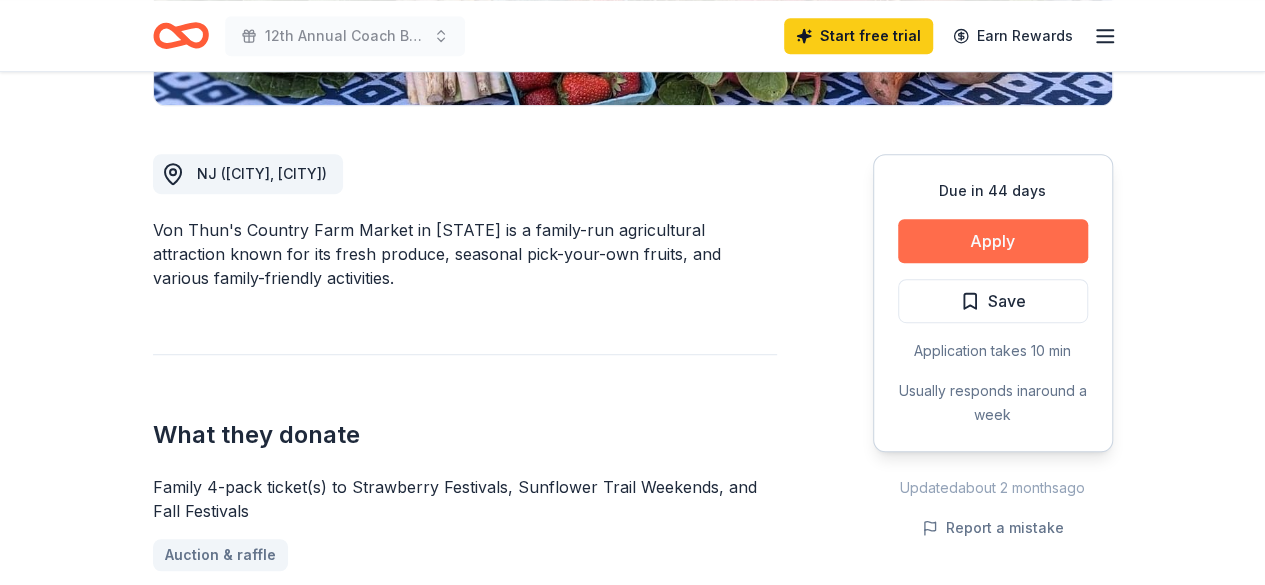 click on "Apply" at bounding box center [993, 241] 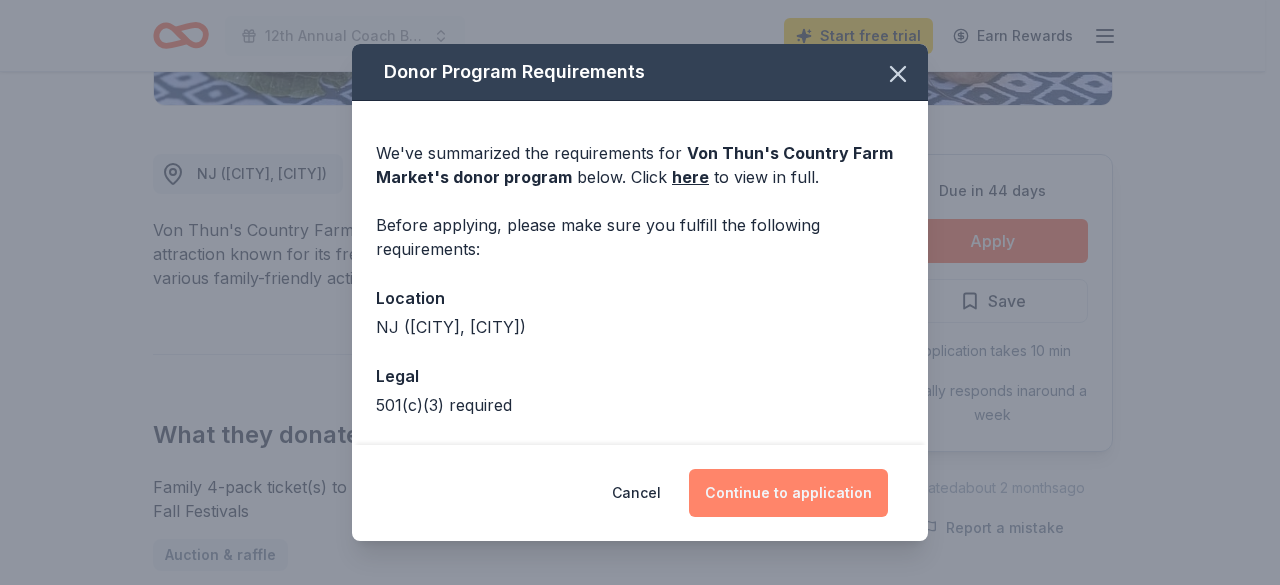click on "Continue to application" at bounding box center [788, 493] 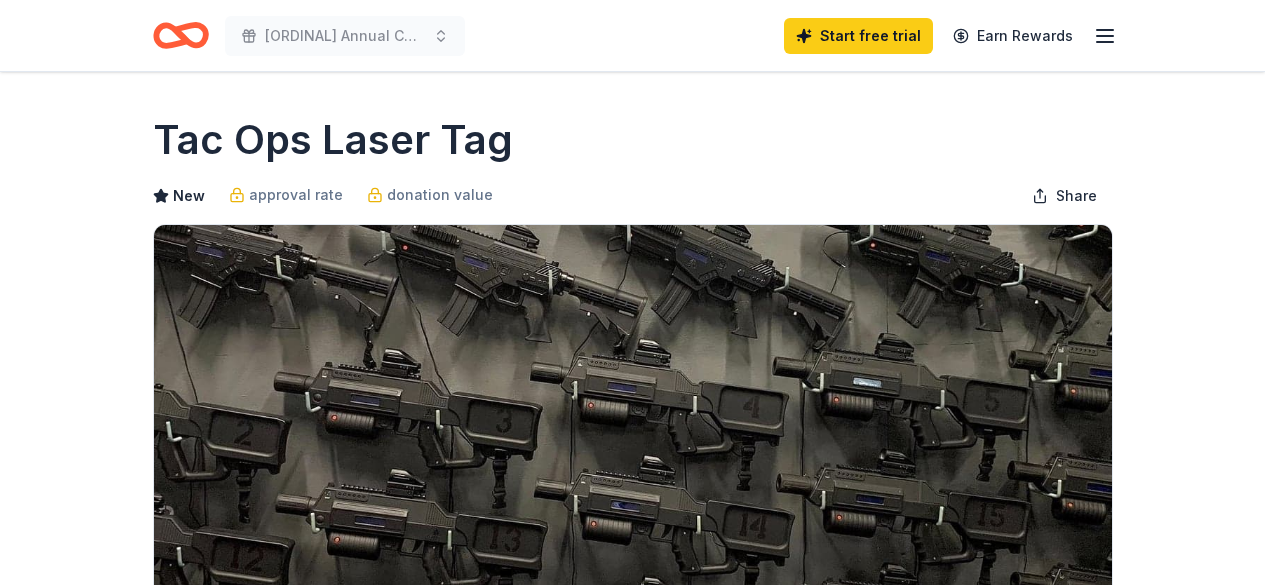 scroll, scrollTop: 0, scrollLeft: 0, axis: both 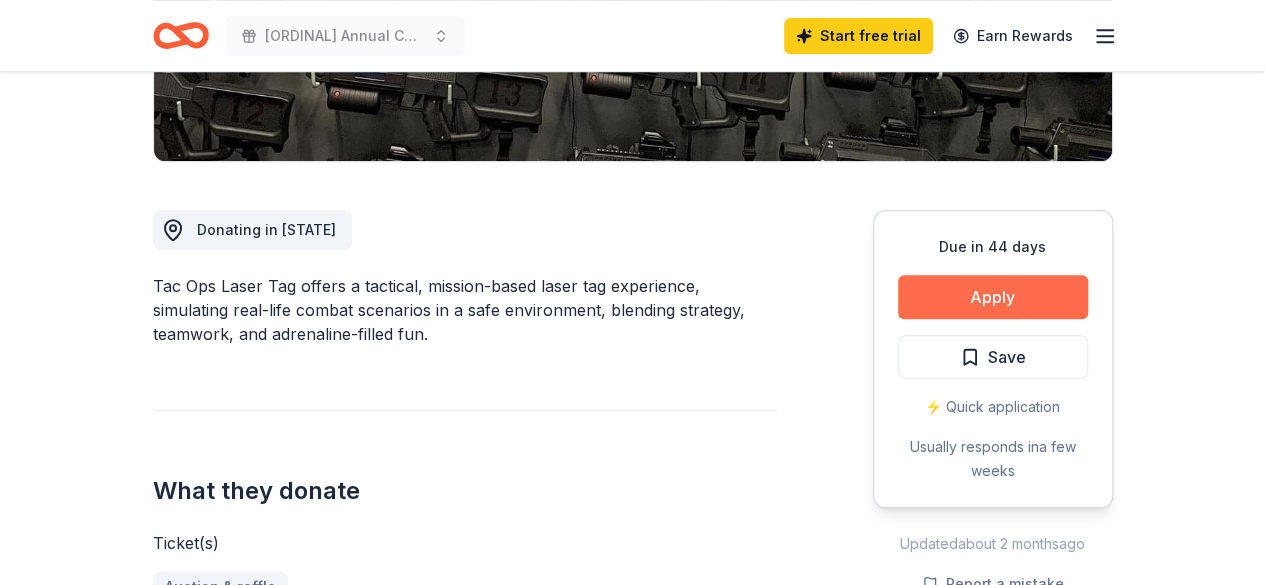 click on "Apply" at bounding box center (993, 297) 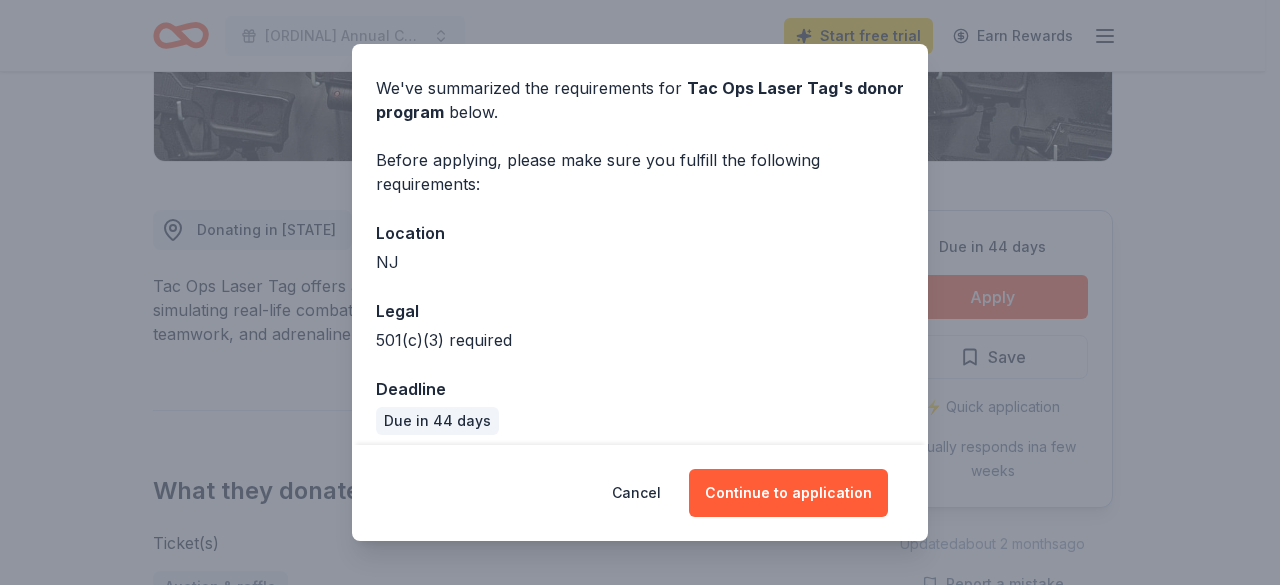 scroll, scrollTop: 77, scrollLeft: 0, axis: vertical 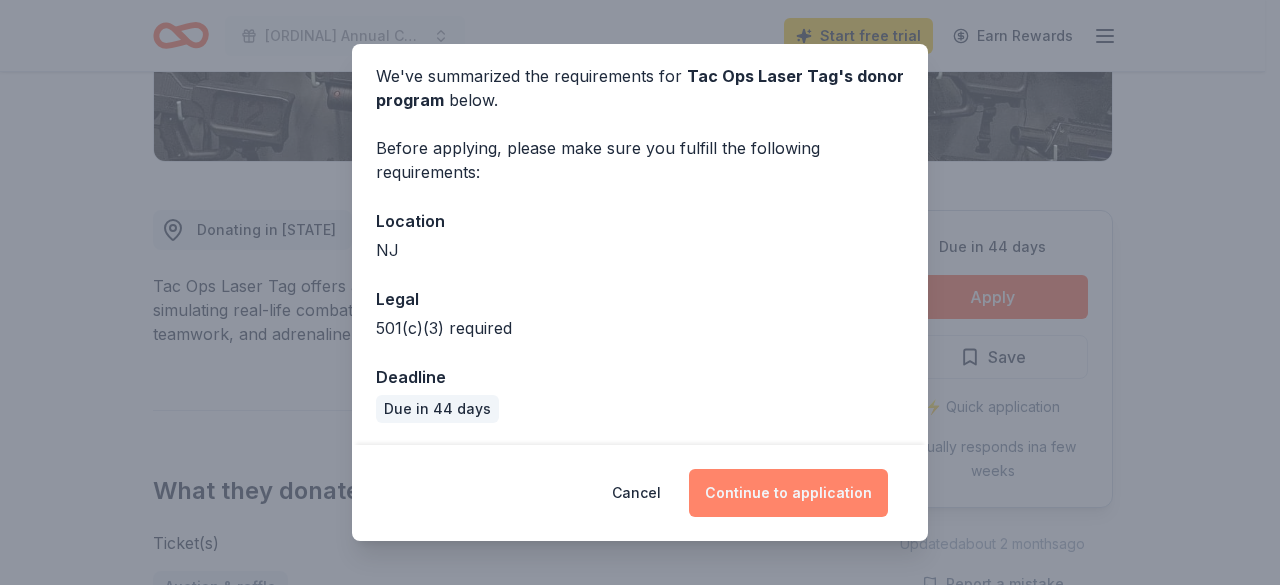 click on "Continue to application" at bounding box center [788, 493] 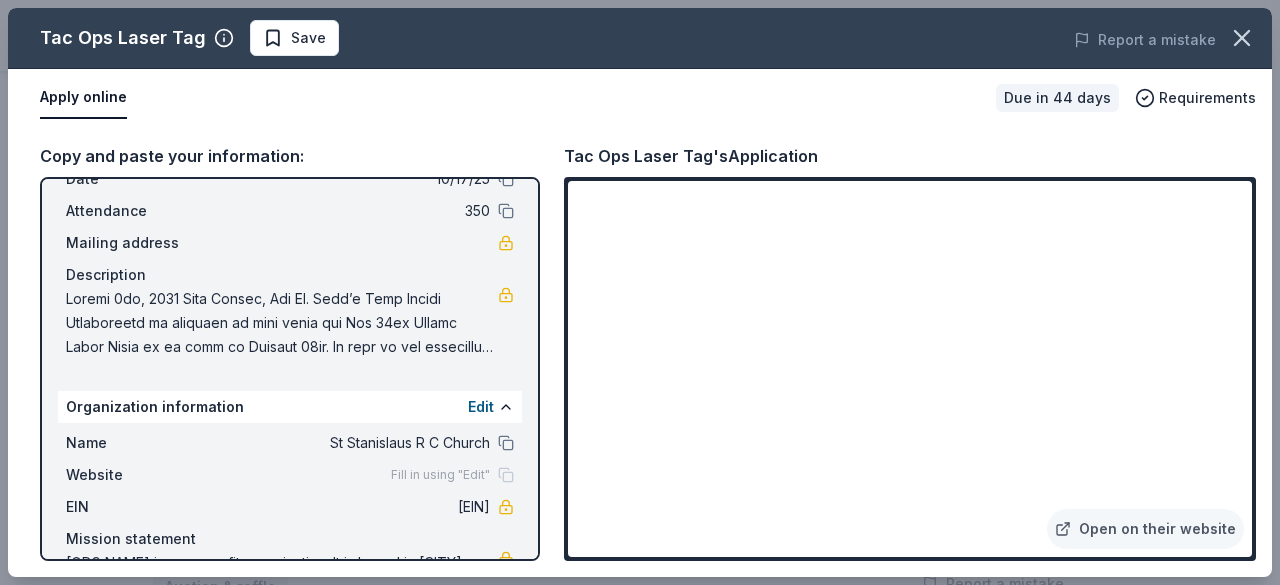 scroll, scrollTop: 164, scrollLeft: 0, axis: vertical 